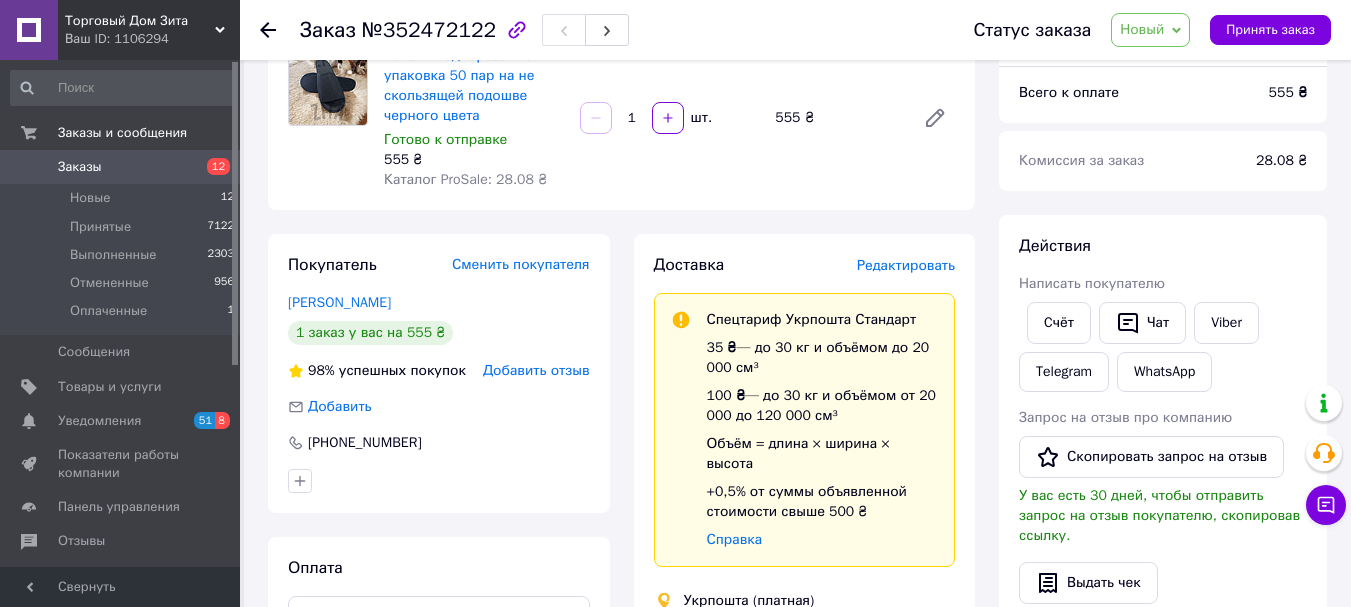 scroll, scrollTop: 200, scrollLeft: 0, axis: vertical 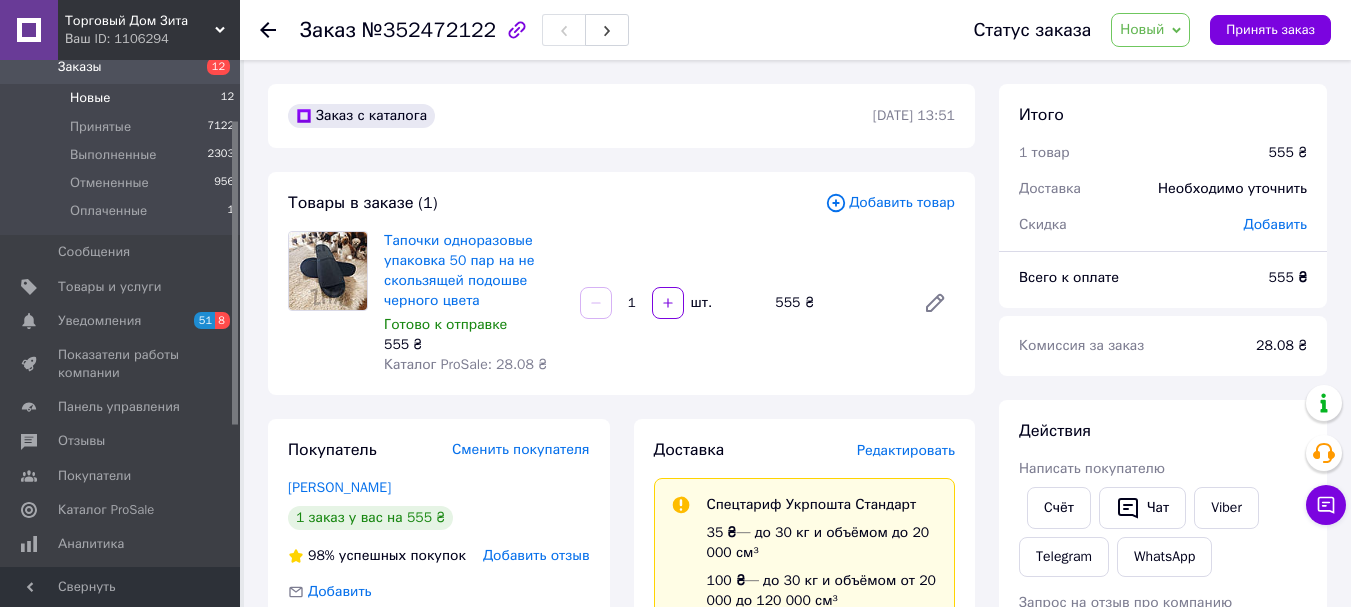 click on "Новые" at bounding box center [90, 98] 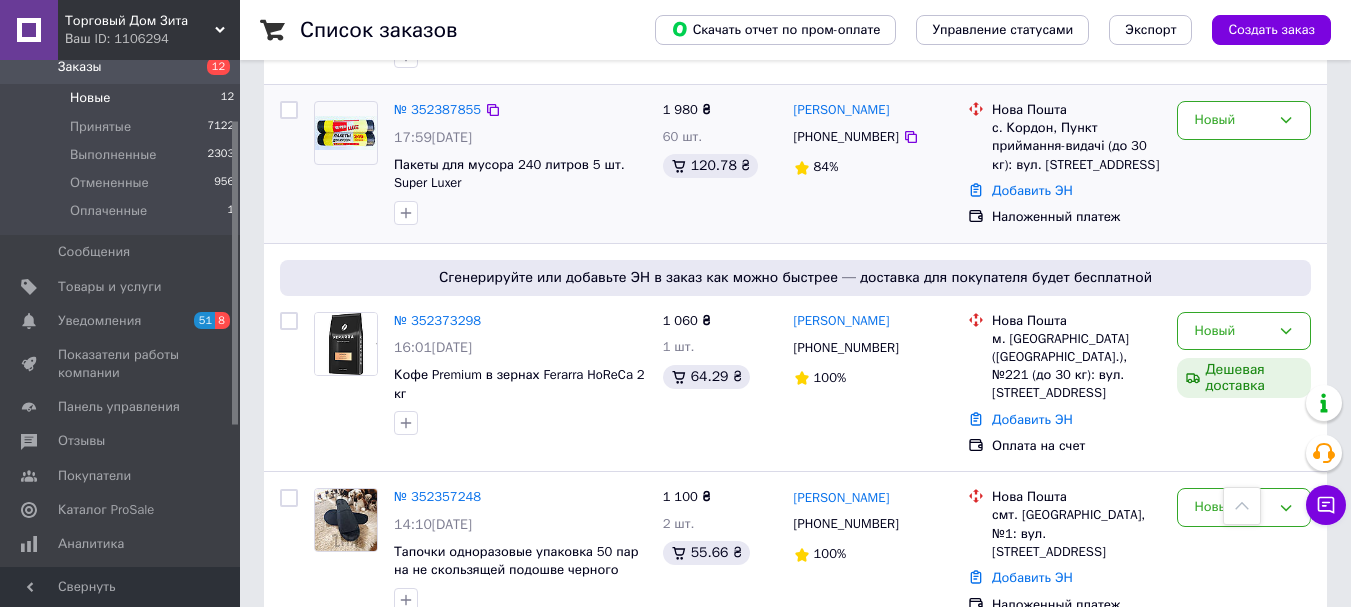 scroll, scrollTop: 1200, scrollLeft: 0, axis: vertical 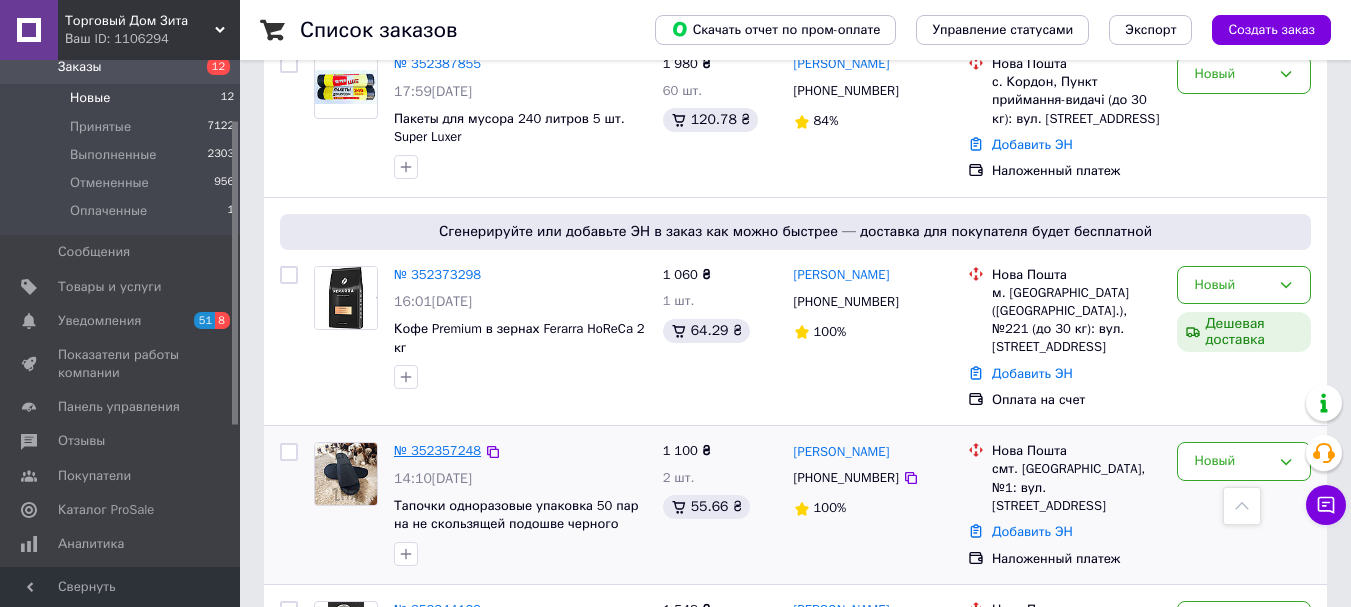 click on "№ 352357248" at bounding box center (437, 450) 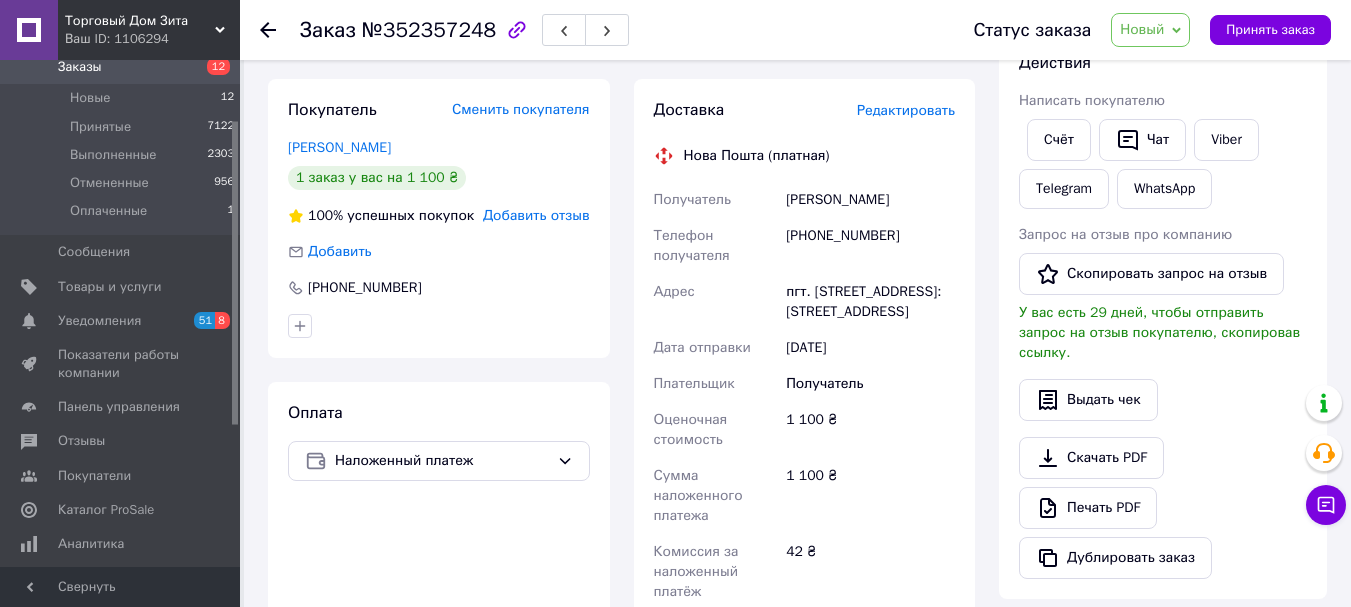 scroll, scrollTop: 300, scrollLeft: 0, axis: vertical 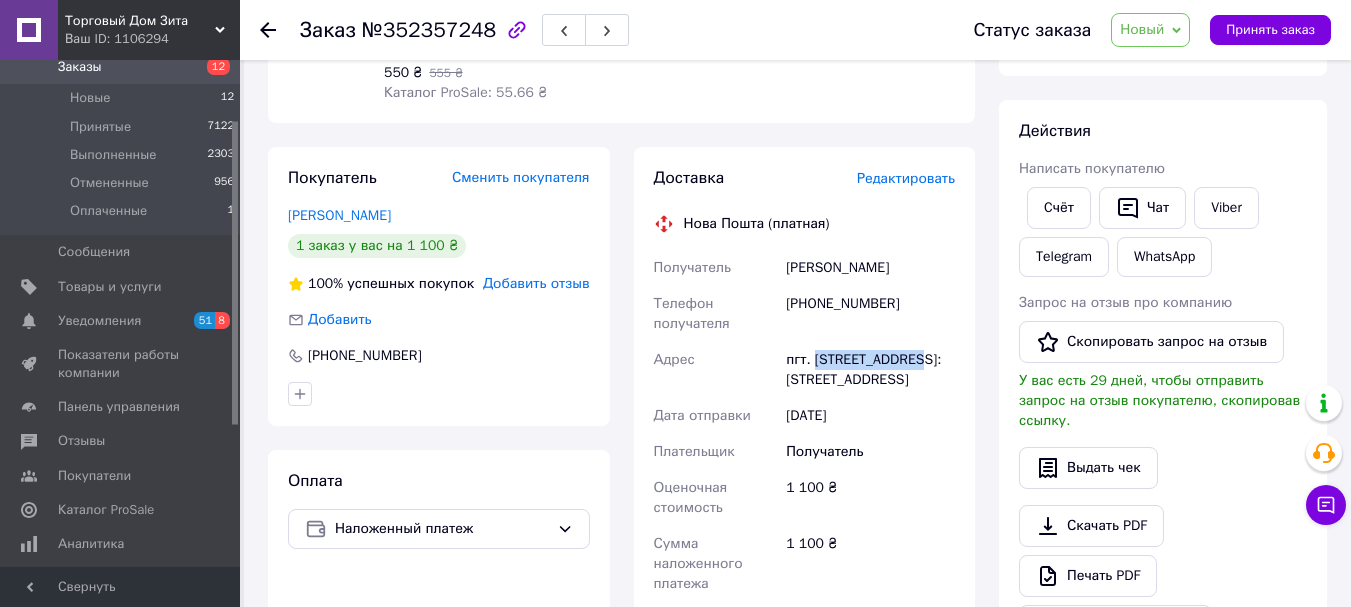 drag, startPoint x: 919, startPoint y: 361, endPoint x: 815, endPoint y: 360, distance: 104.00481 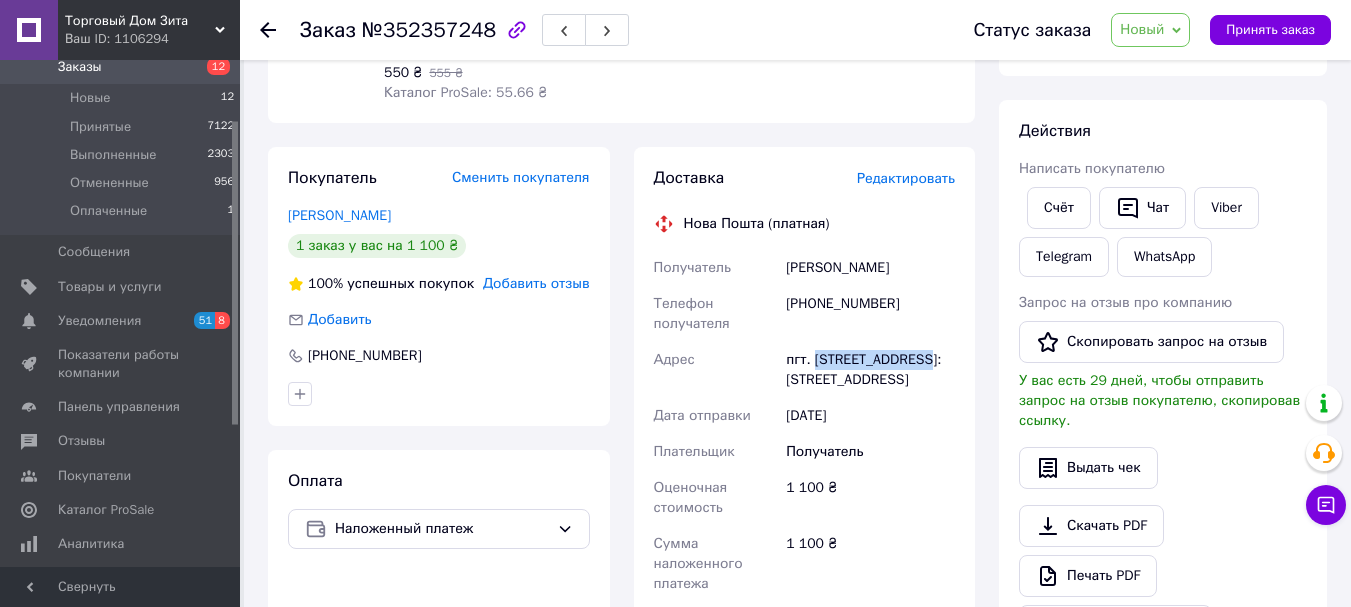drag, startPoint x: 920, startPoint y: 358, endPoint x: 815, endPoint y: 360, distance: 105.01904 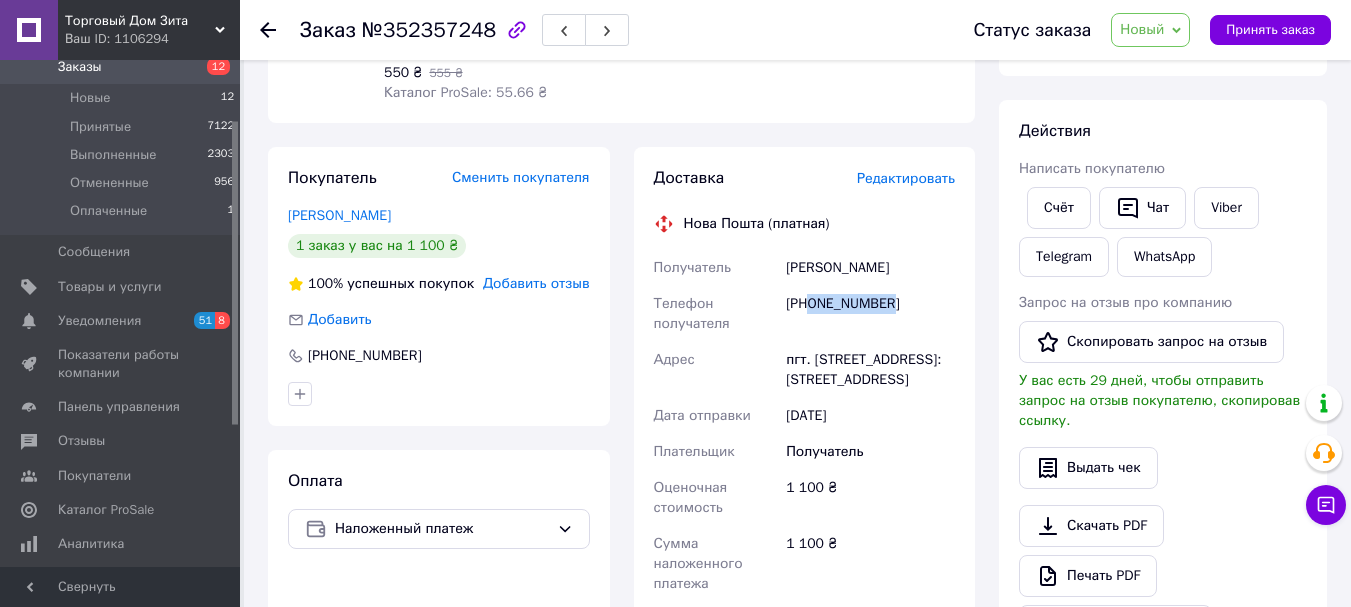 drag, startPoint x: 892, startPoint y: 299, endPoint x: 812, endPoint y: 299, distance: 80 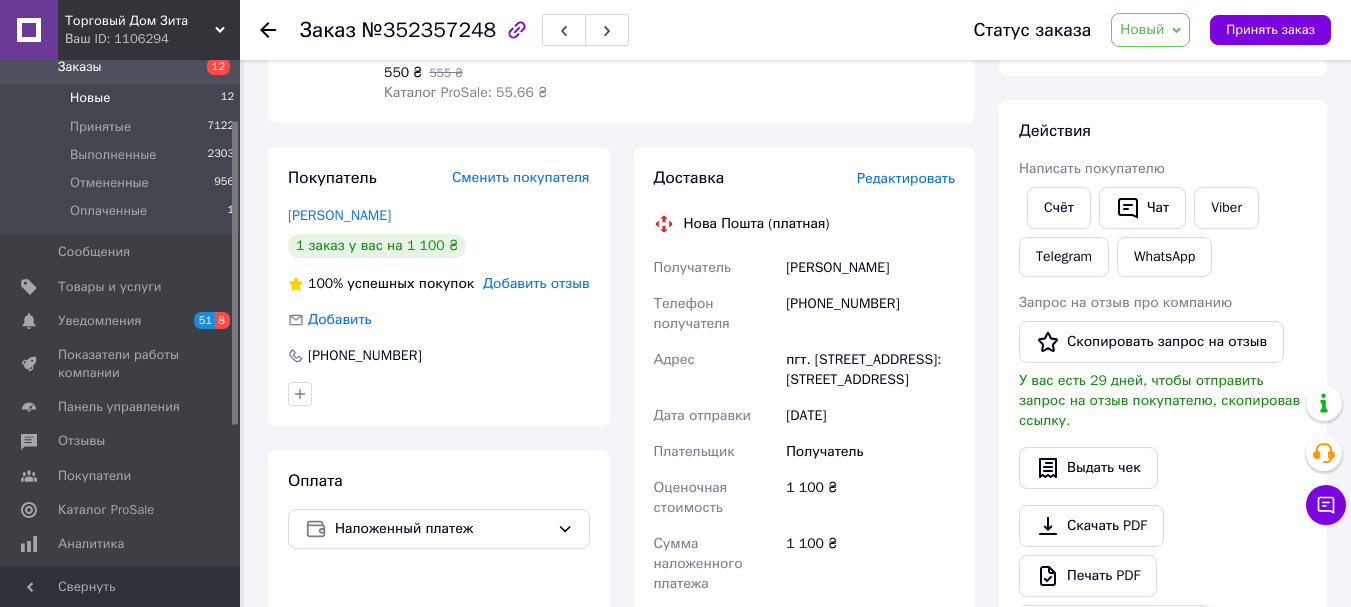 click on "Новые 12" at bounding box center [123, 98] 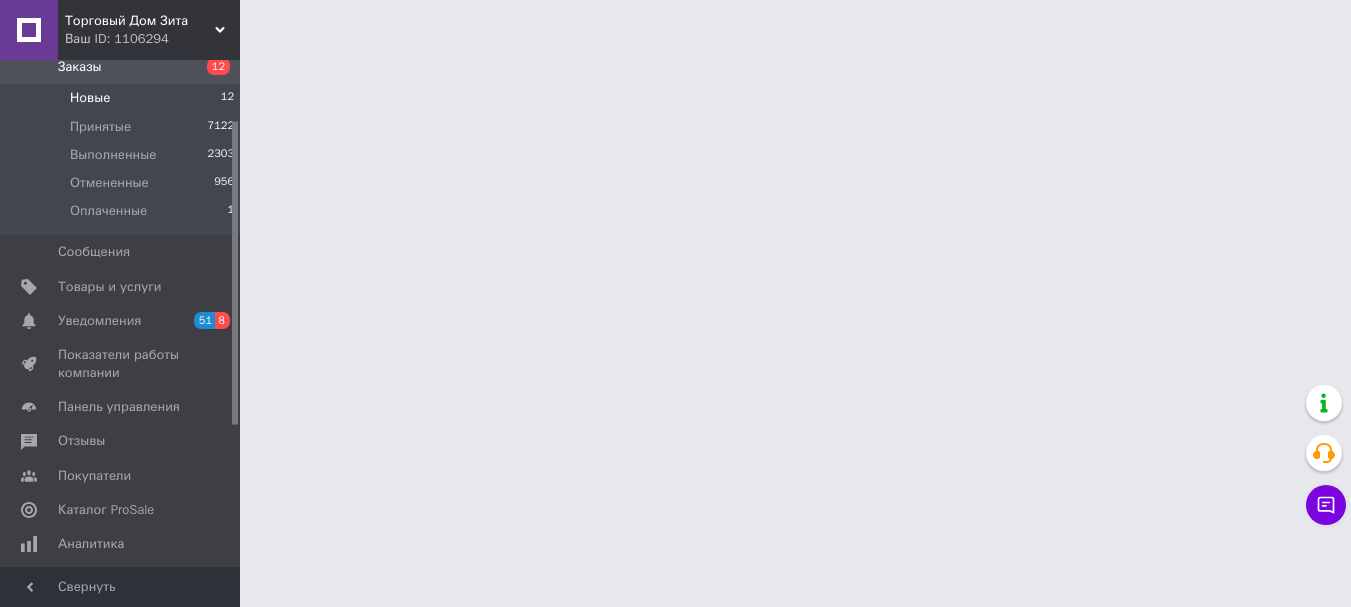 scroll, scrollTop: 0, scrollLeft: 0, axis: both 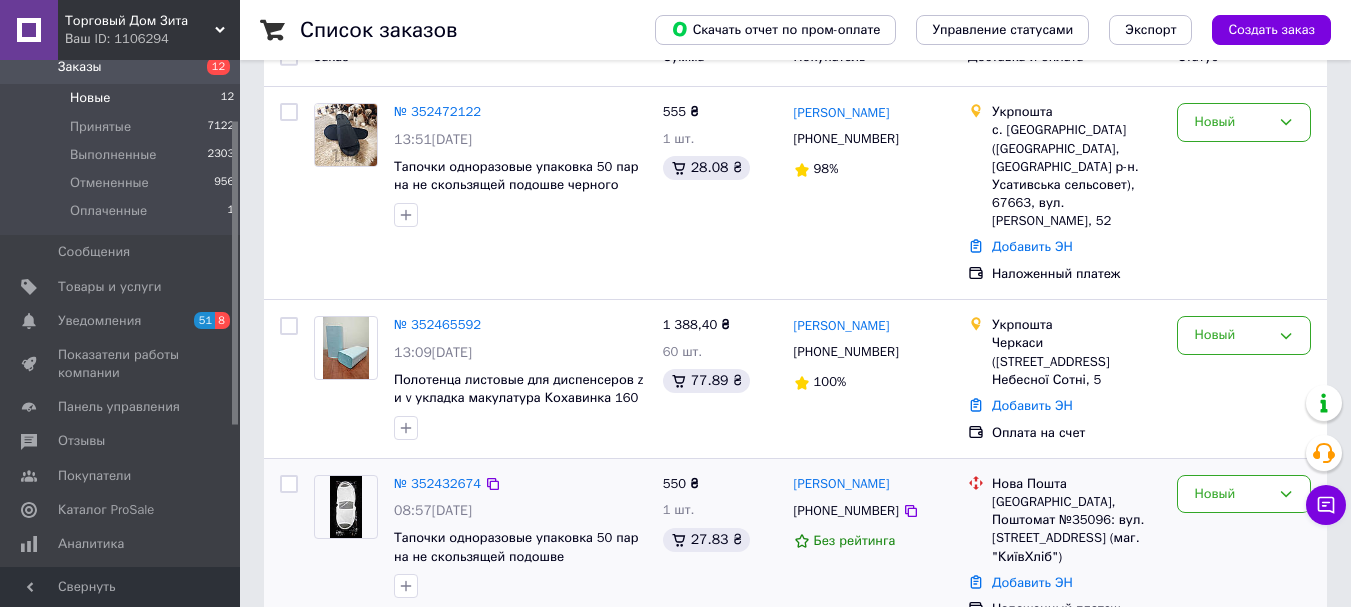 click on "№ 352432674 08:57[DATE] Тапочки одноразовые упаковка 50 пар на не скользящей подошве" at bounding box center (520, 537) 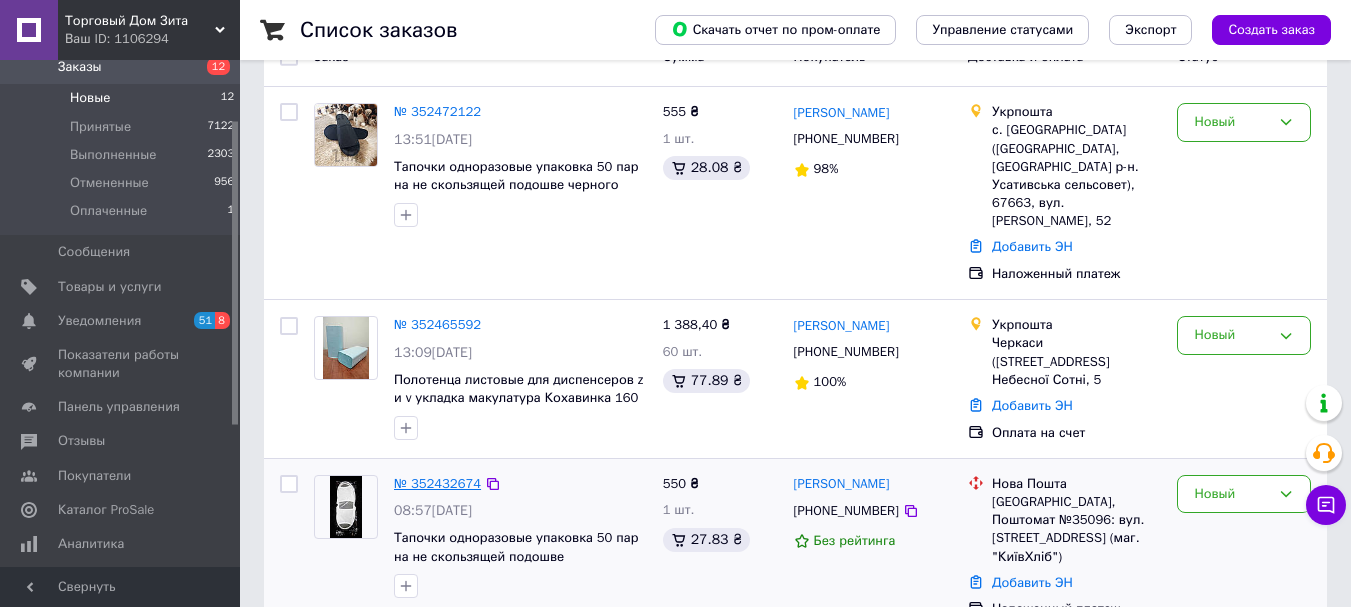 click on "№ 352432674" at bounding box center [437, 483] 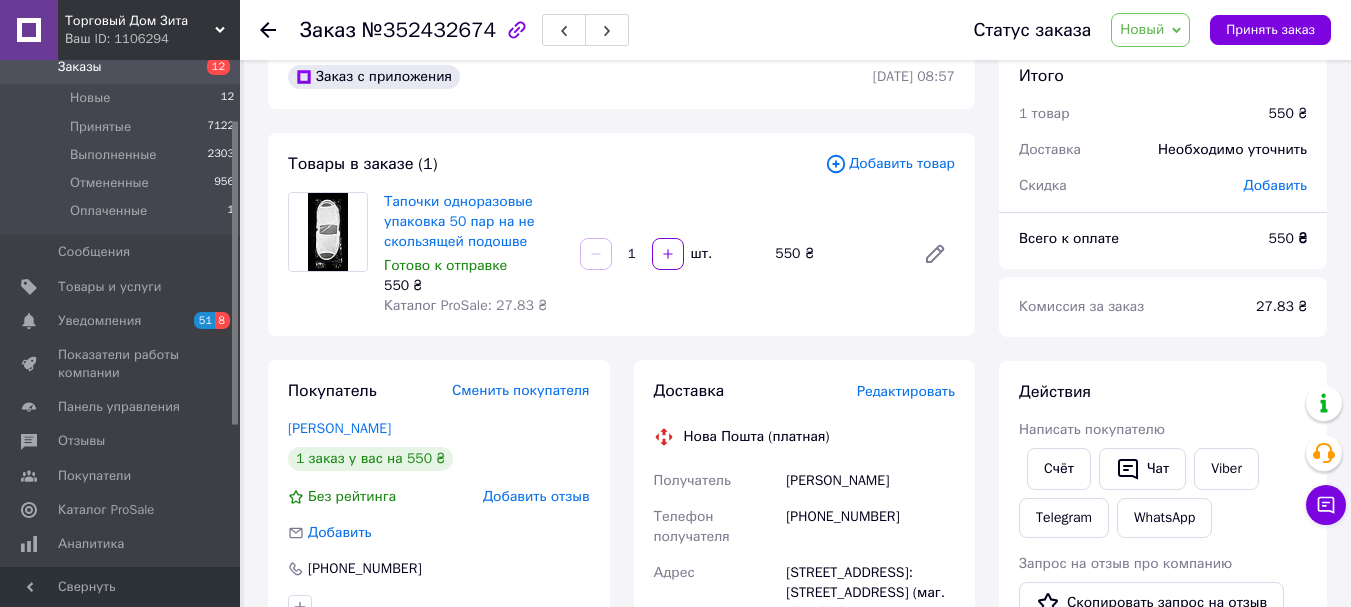 scroll, scrollTop: 0, scrollLeft: 0, axis: both 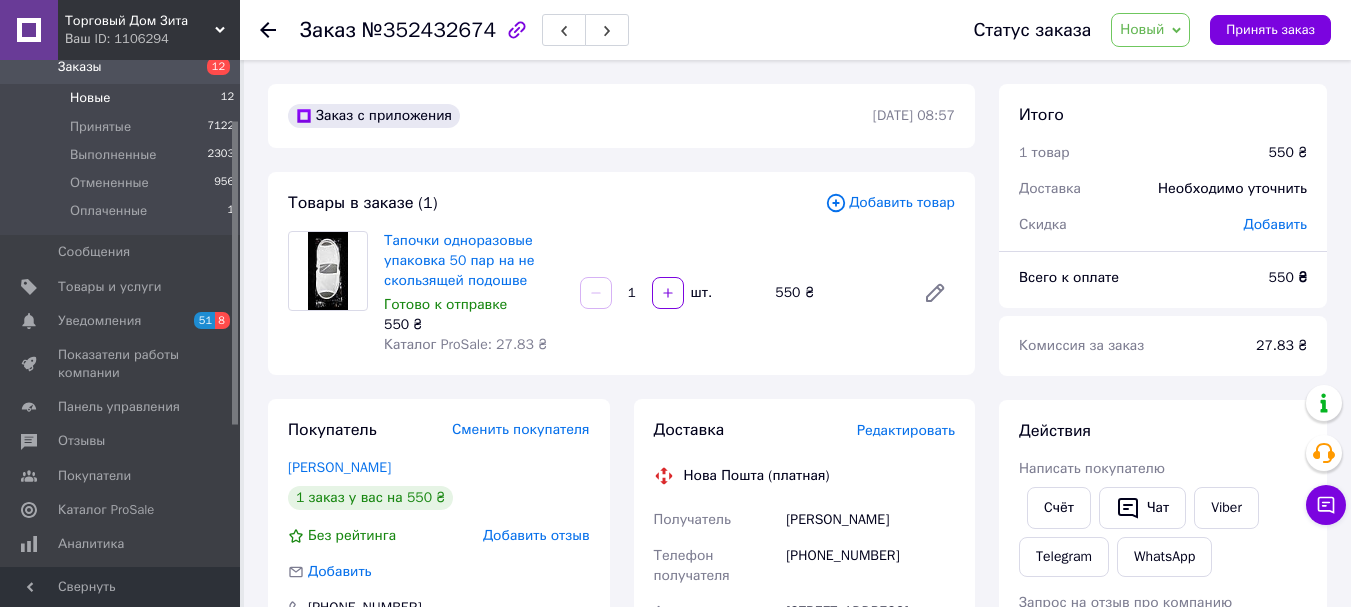 click on "Новые" at bounding box center (90, 98) 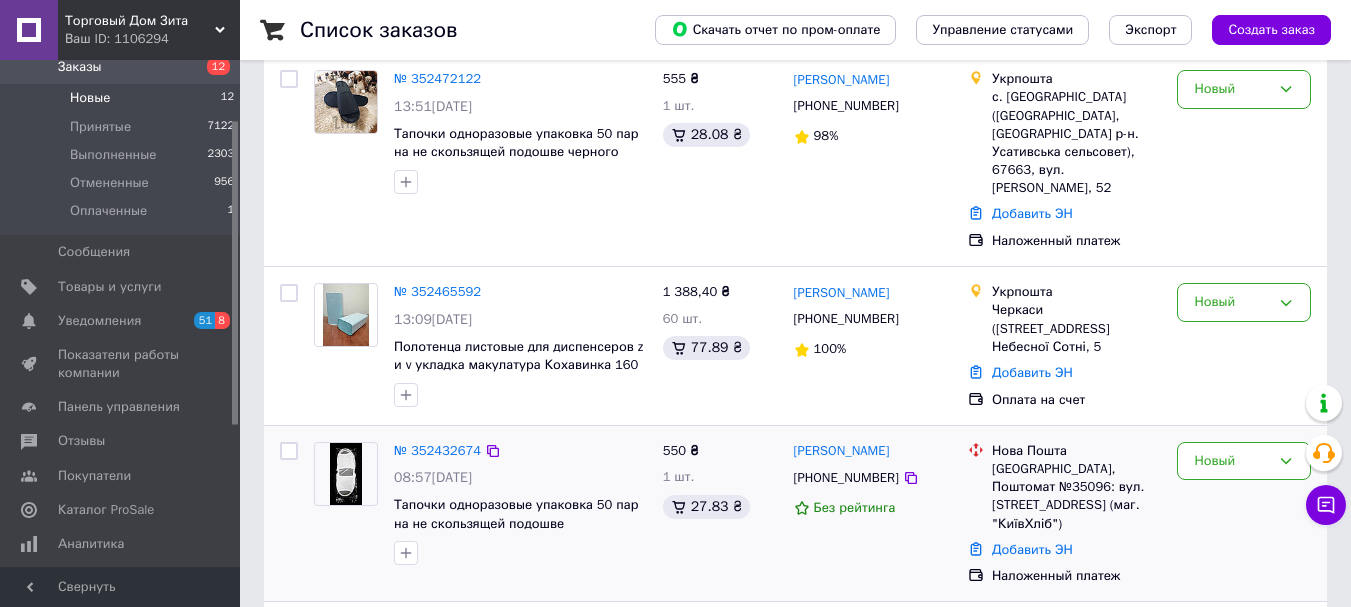scroll, scrollTop: 500, scrollLeft: 0, axis: vertical 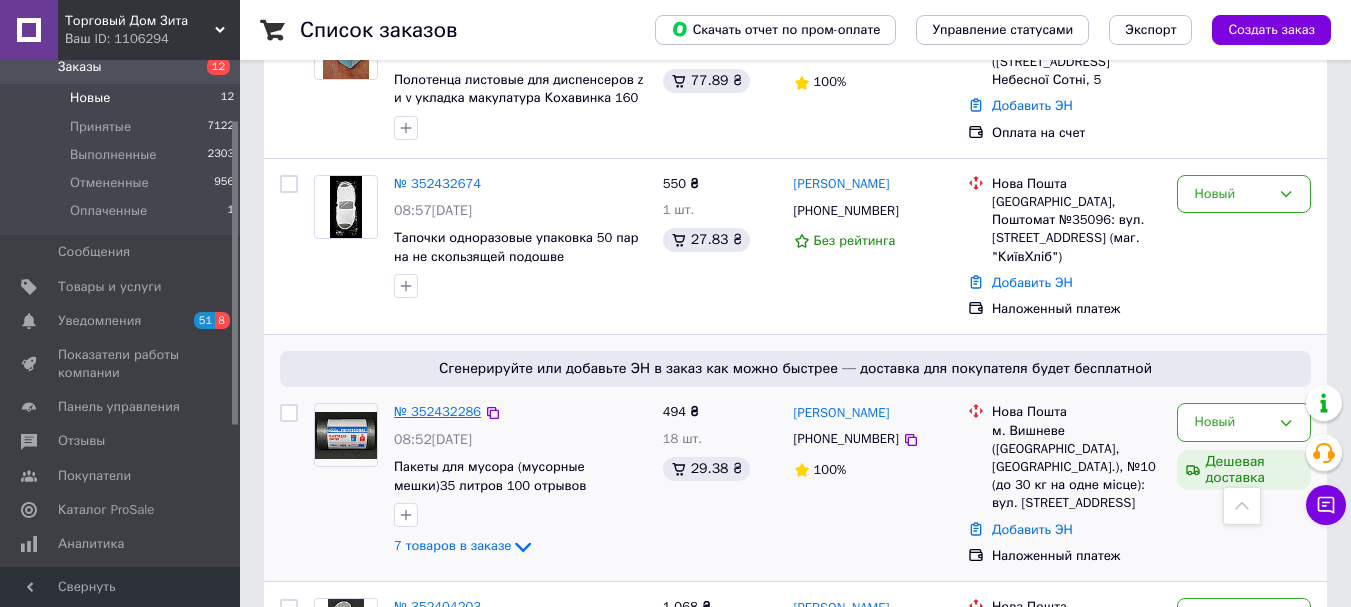 click on "№ 352432286" at bounding box center (437, 411) 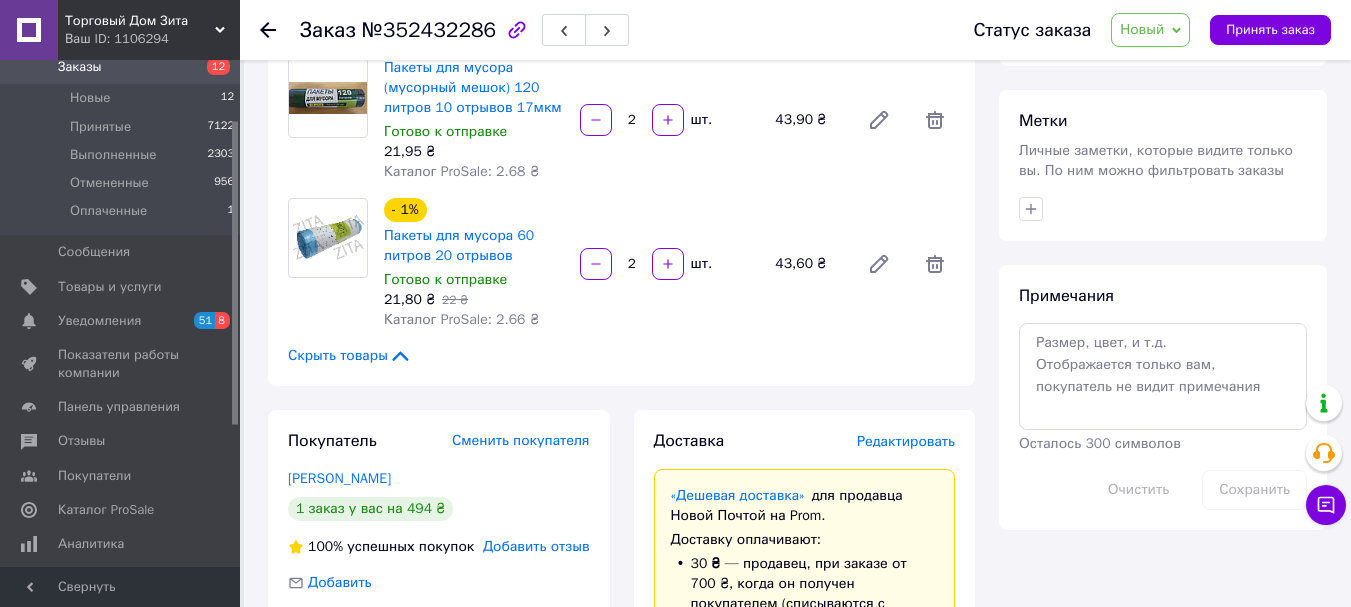 scroll, scrollTop: 700, scrollLeft: 0, axis: vertical 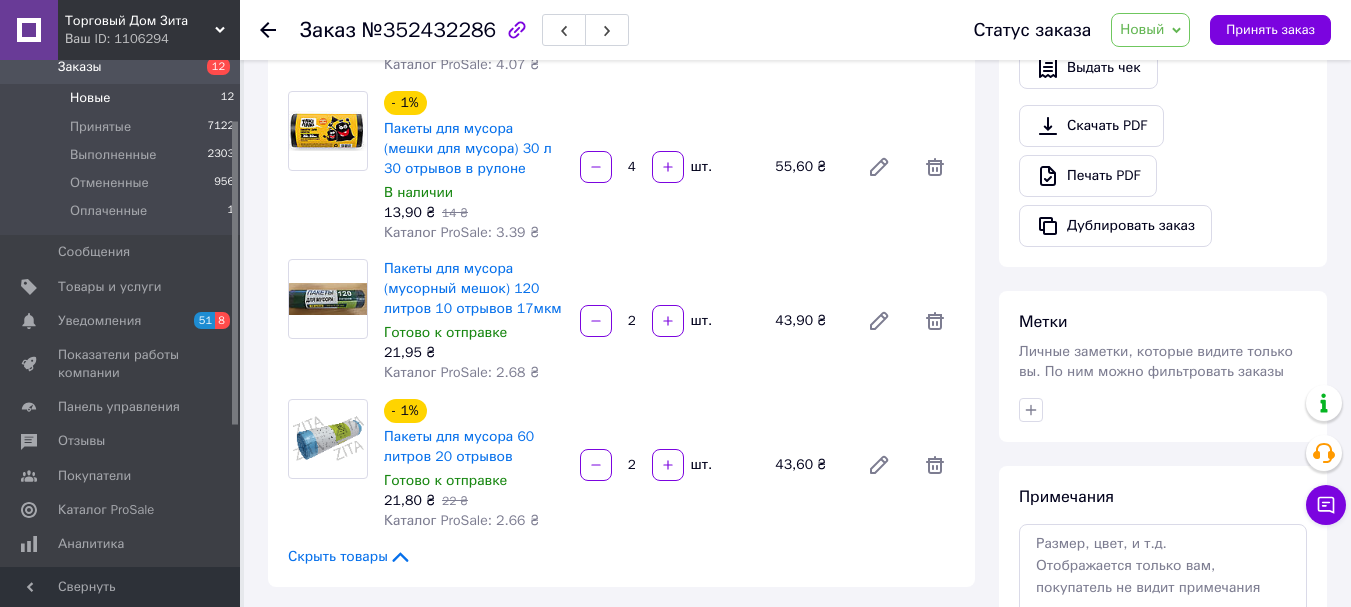 drag, startPoint x: 81, startPoint y: 105, endPoint x: 153, endPoint y: 108, distance: 72.06247 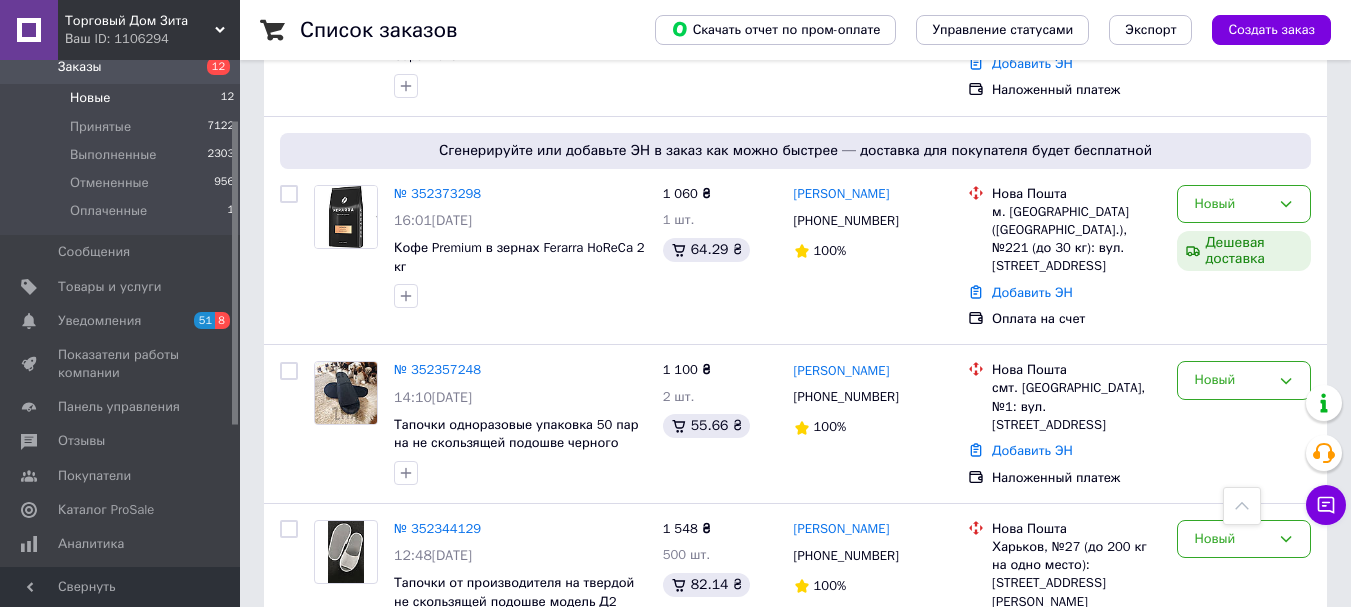 scroll, scrollTop: 1300, scrollLeft: 0, axis: vertical 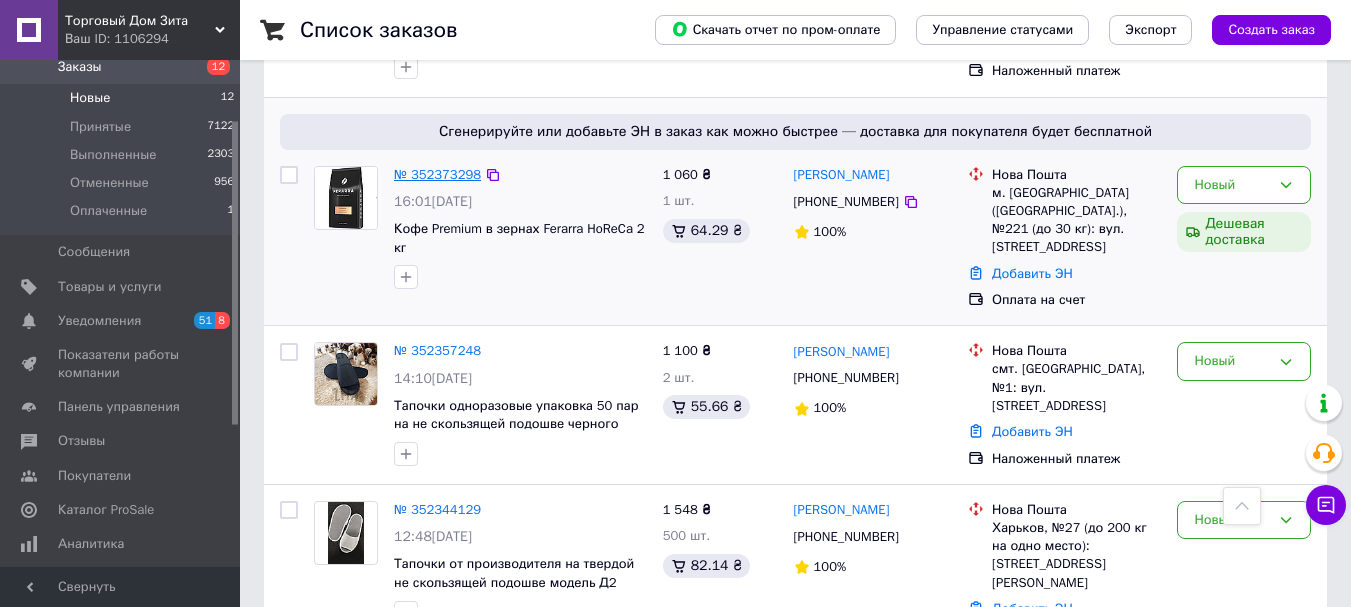 click on "№ 352373298" at bounding box center (437, 174) 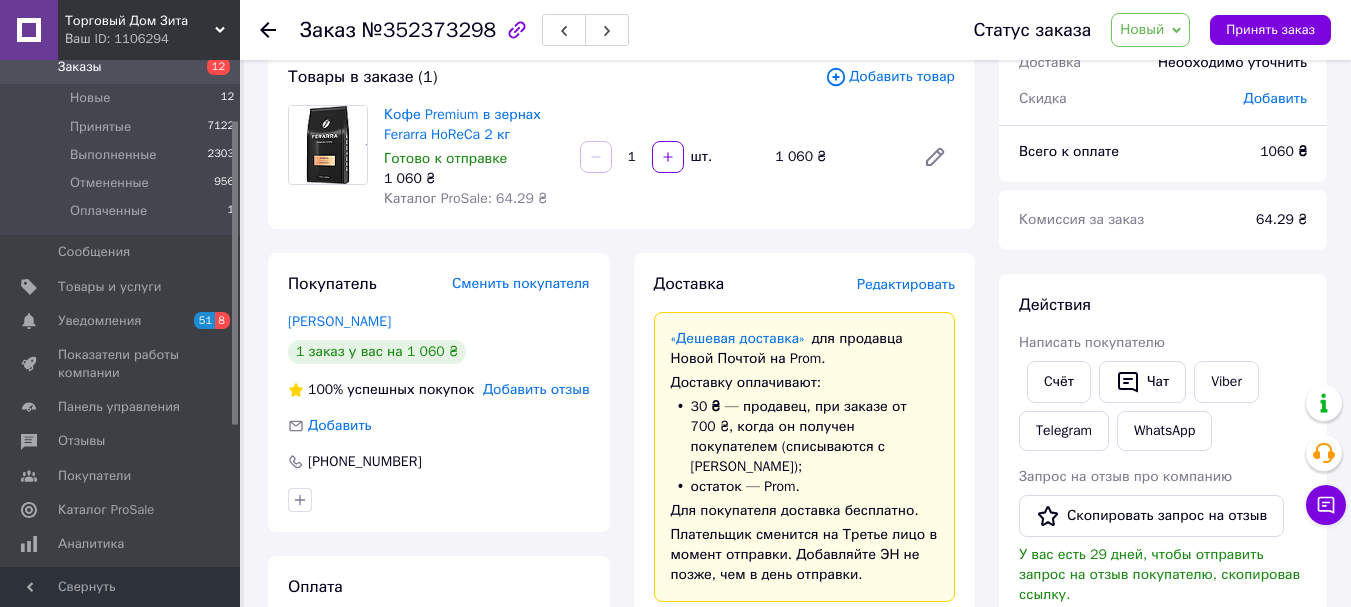 scroll, scrollTop: 300, scrollLeft: 0, axis: vertical 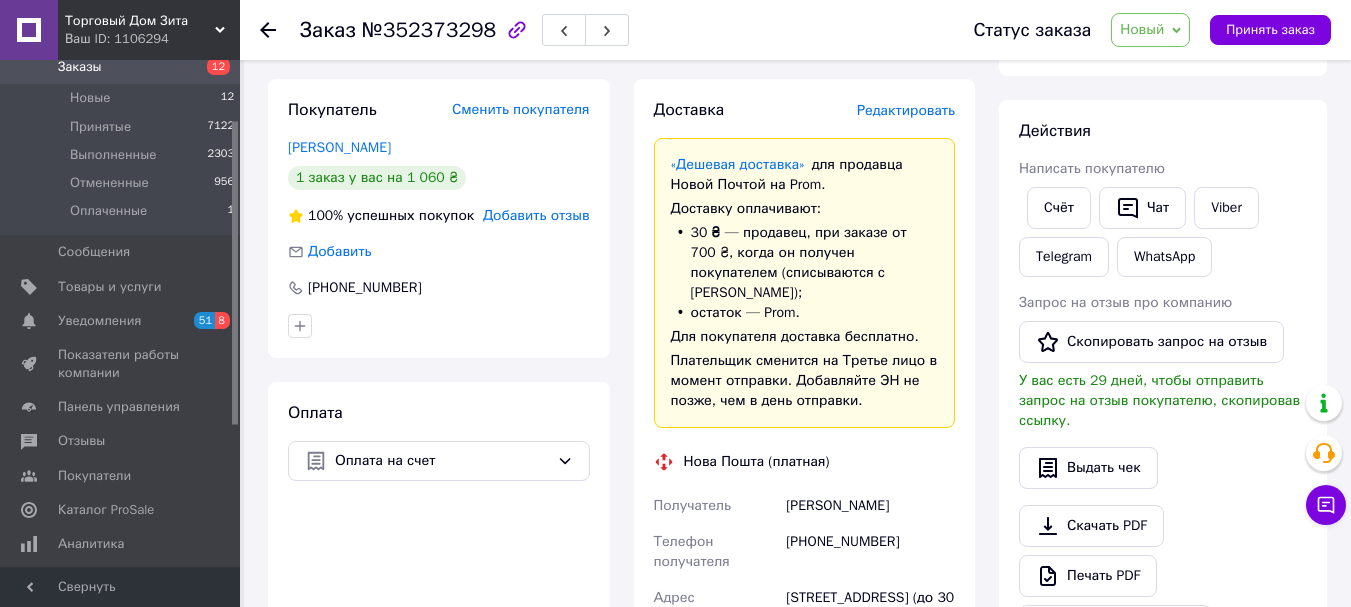 drag, startPoint x: 928, startPoint y: 491, endPoint x: 823, endPoint y: 490, distance: 105.00476 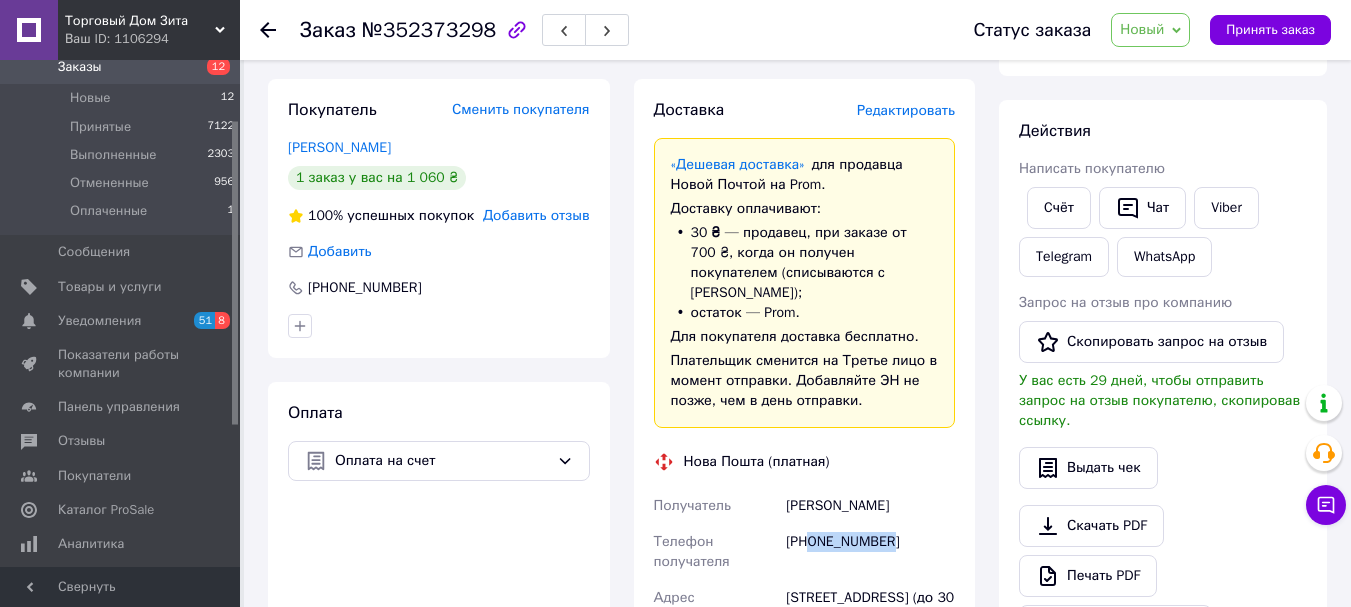 drag, startPoint x: 887, startPoint y: 523, endPoint x: 813, endPoint y: 527, distance: 74.10803 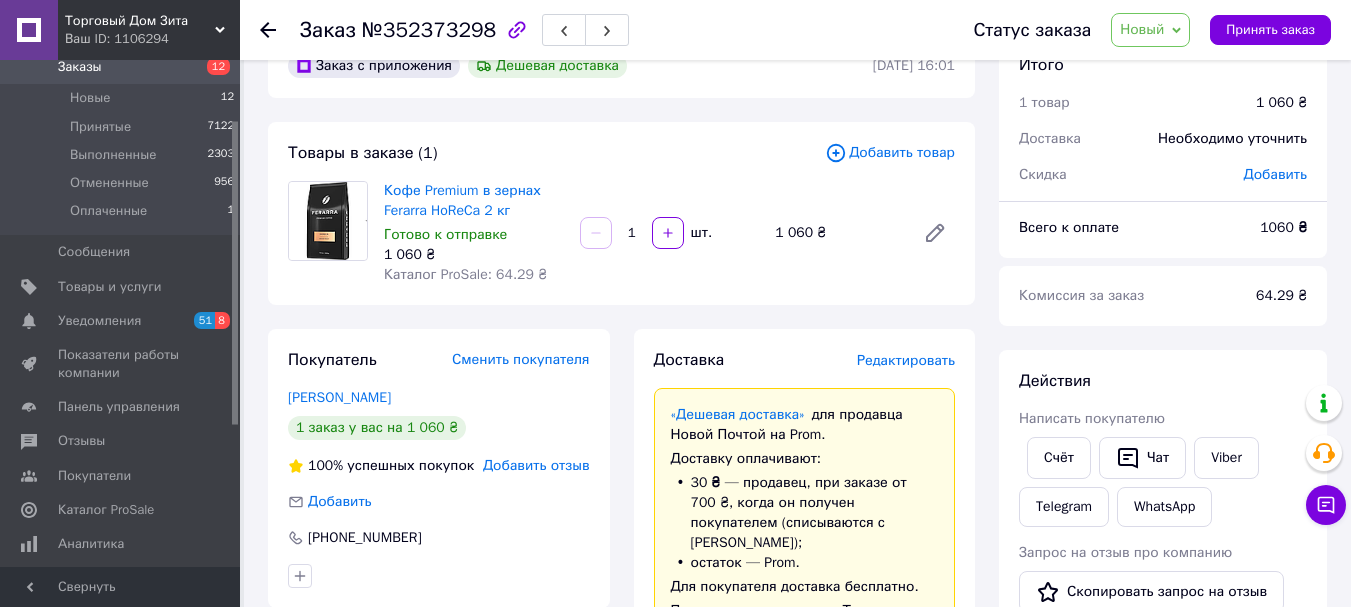 scroll, scrollTop: 0, scrollLeft: 0, axis: both 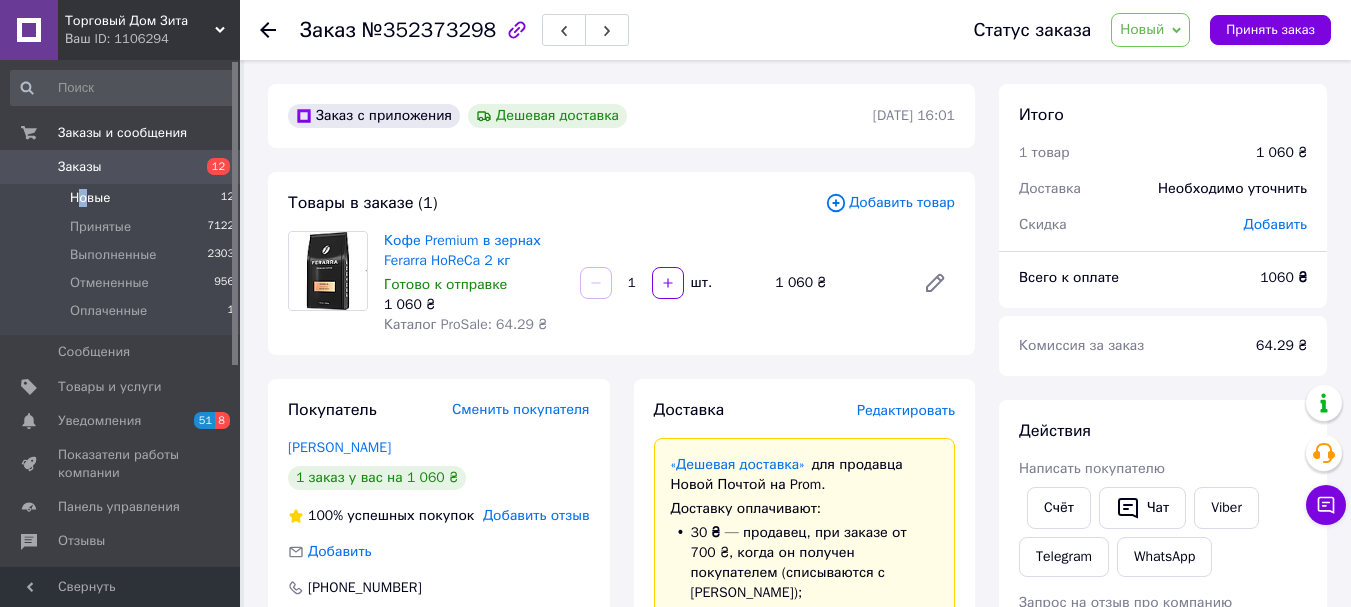 click on "Новые" at bounding box center [90, 198] 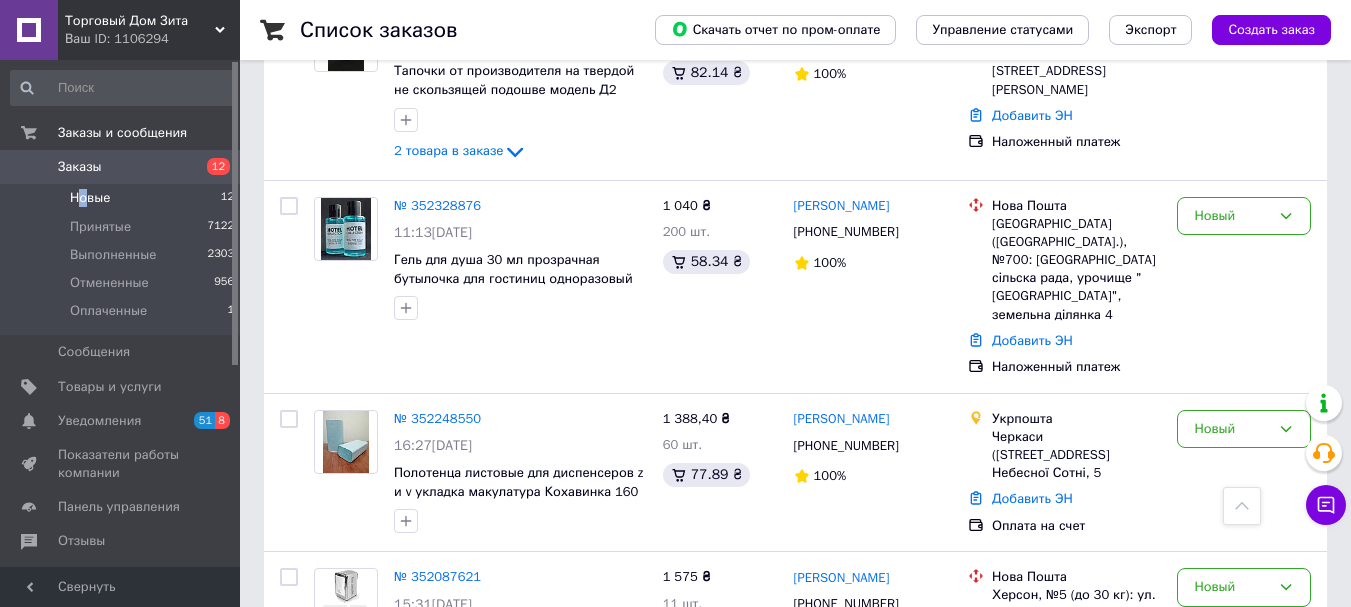 scroll, scrollTop: 1751, scrollLeft: 0, axis: vertical 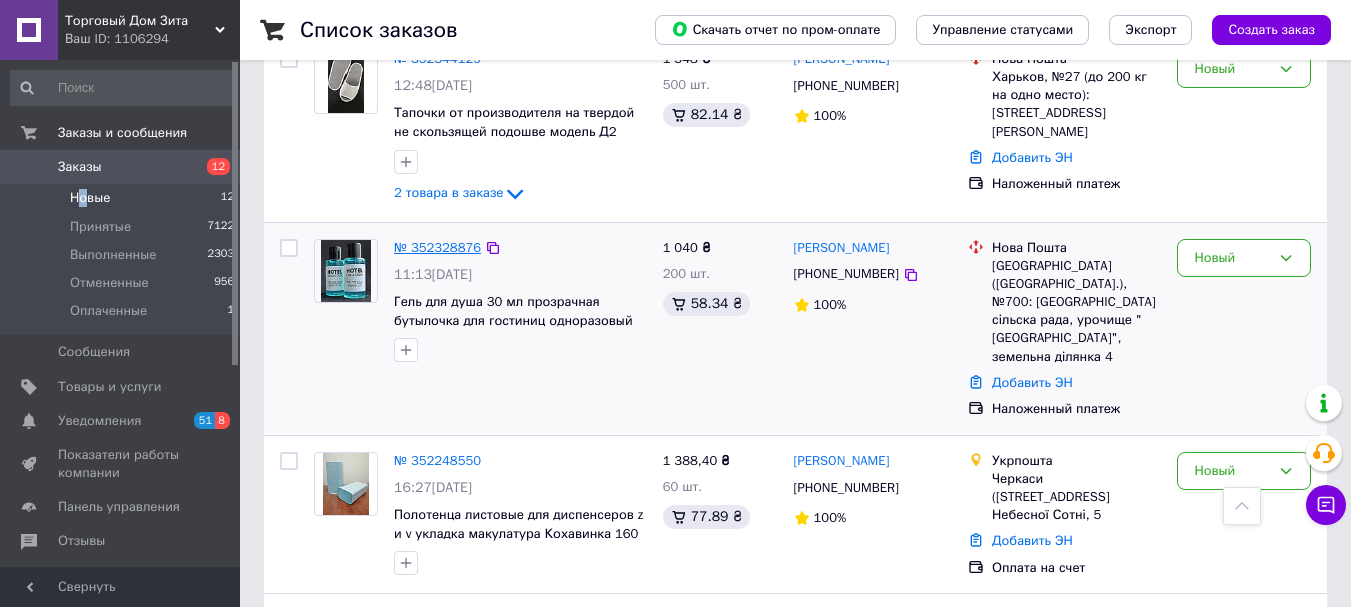click on "№ 352328876" at bounding box center (437, 247) 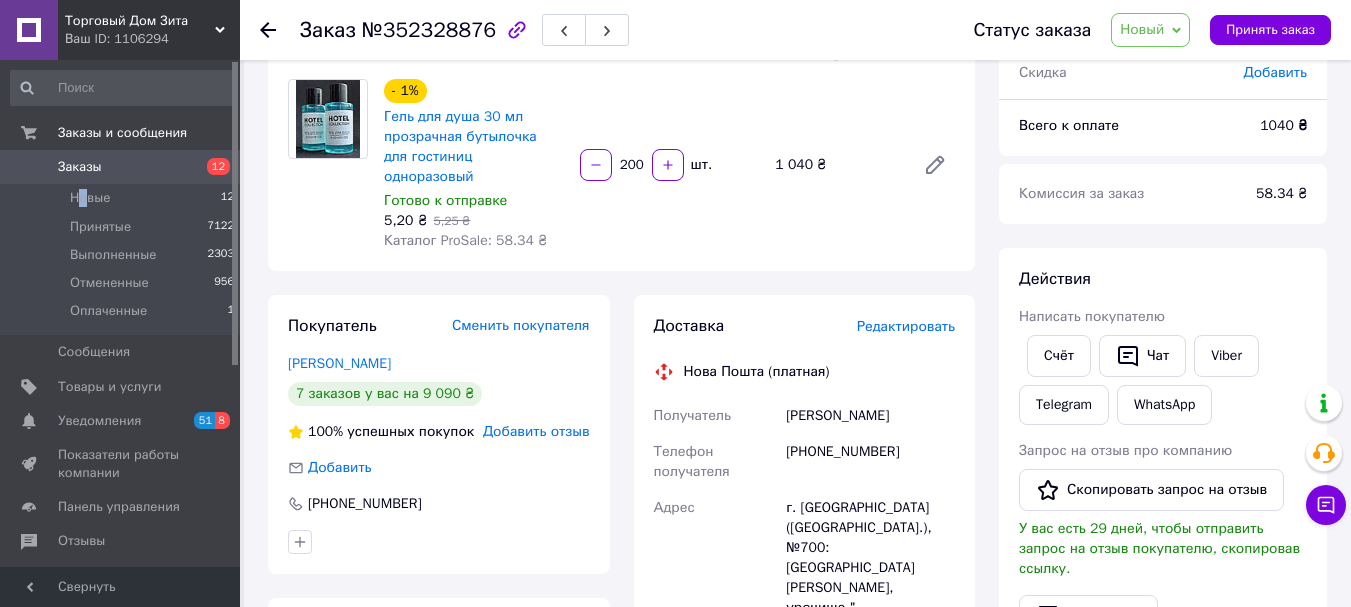 scroll, scrollTop: 107, scrollLeft: 0, axis: vertical 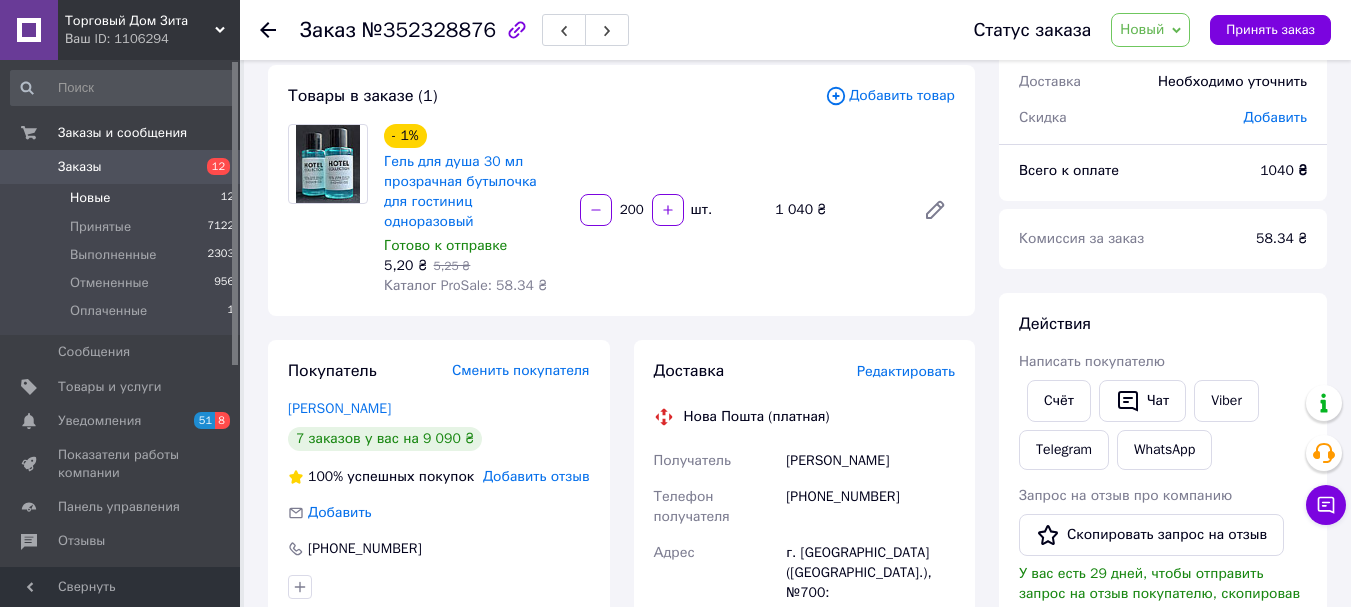 click on "Новые" at bounding box center (90, 198) 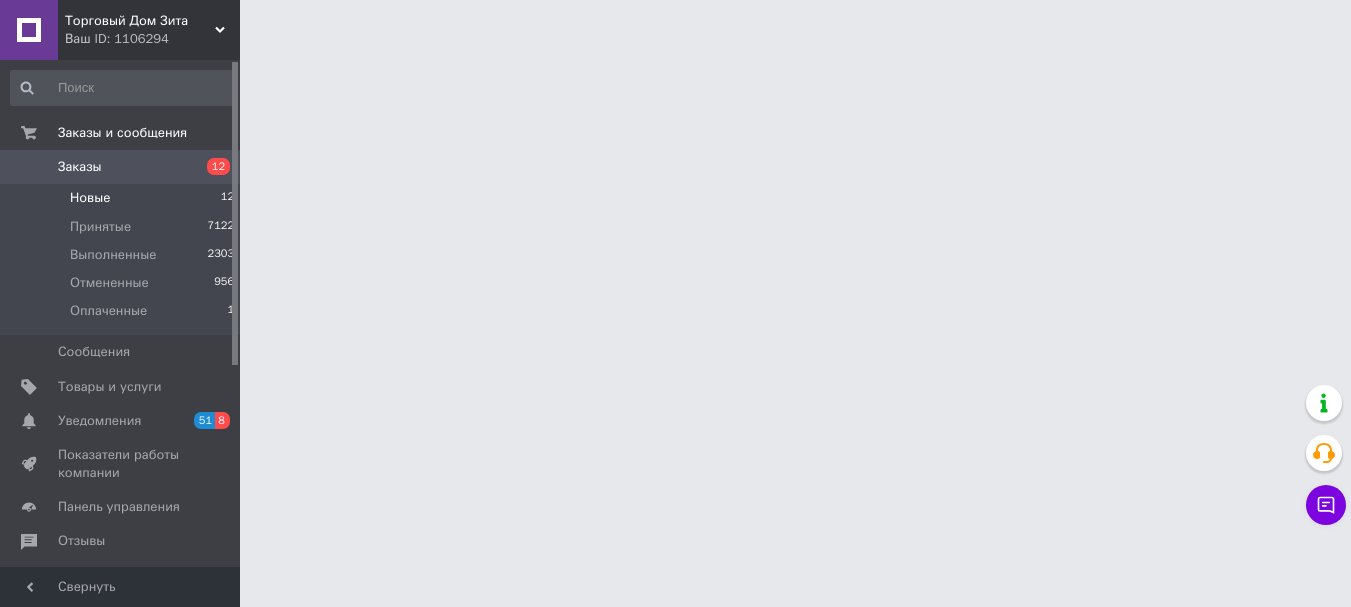 scroll, scrollTop: 0, scrollLeft: 0, axis: both 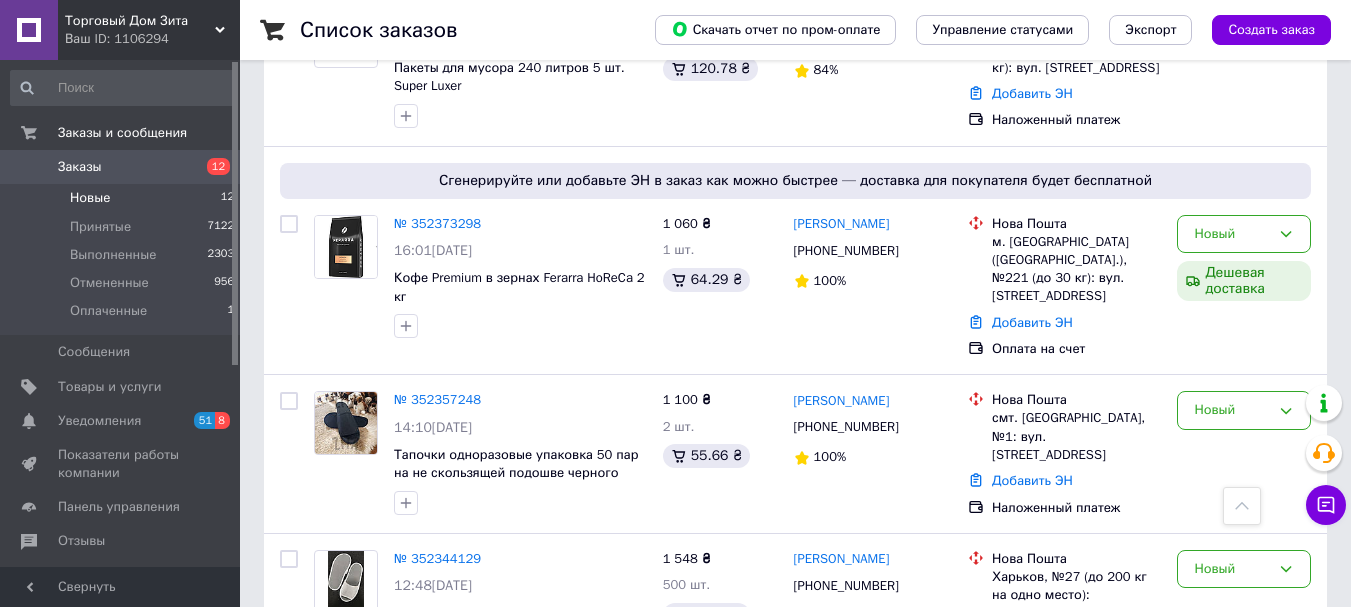 click on "Новые" at bounding box center (90, 198) 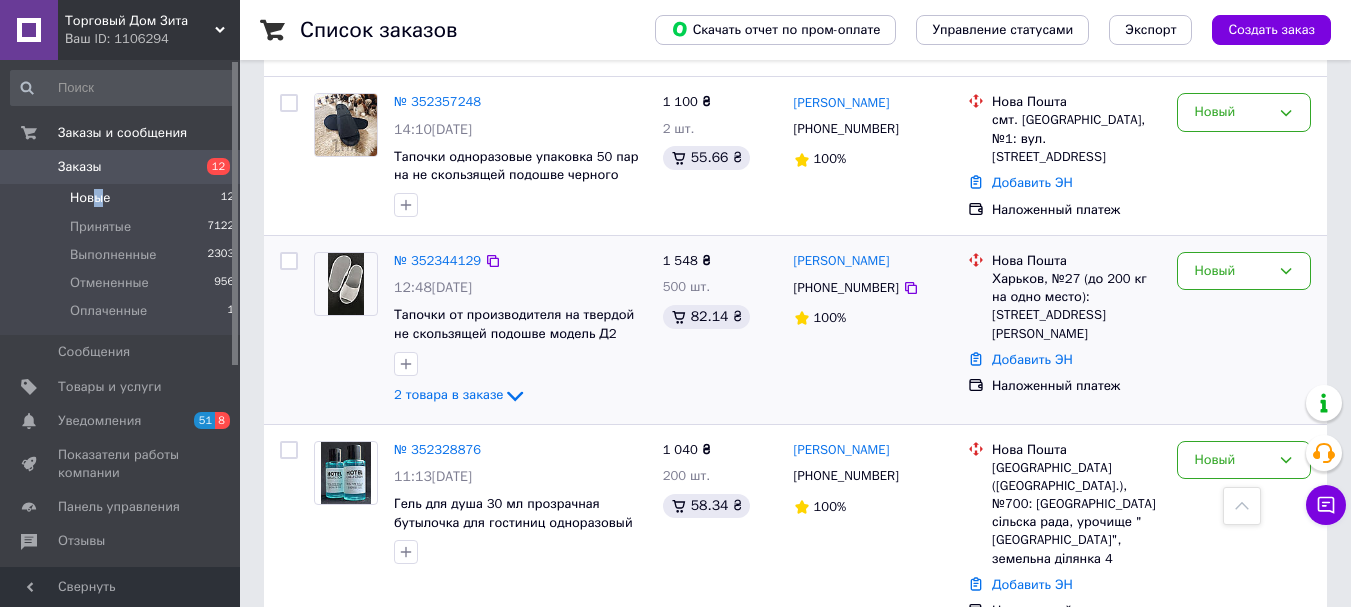 scroll, scrollTop: 1551, scrollLeft: 0, axis: vertical 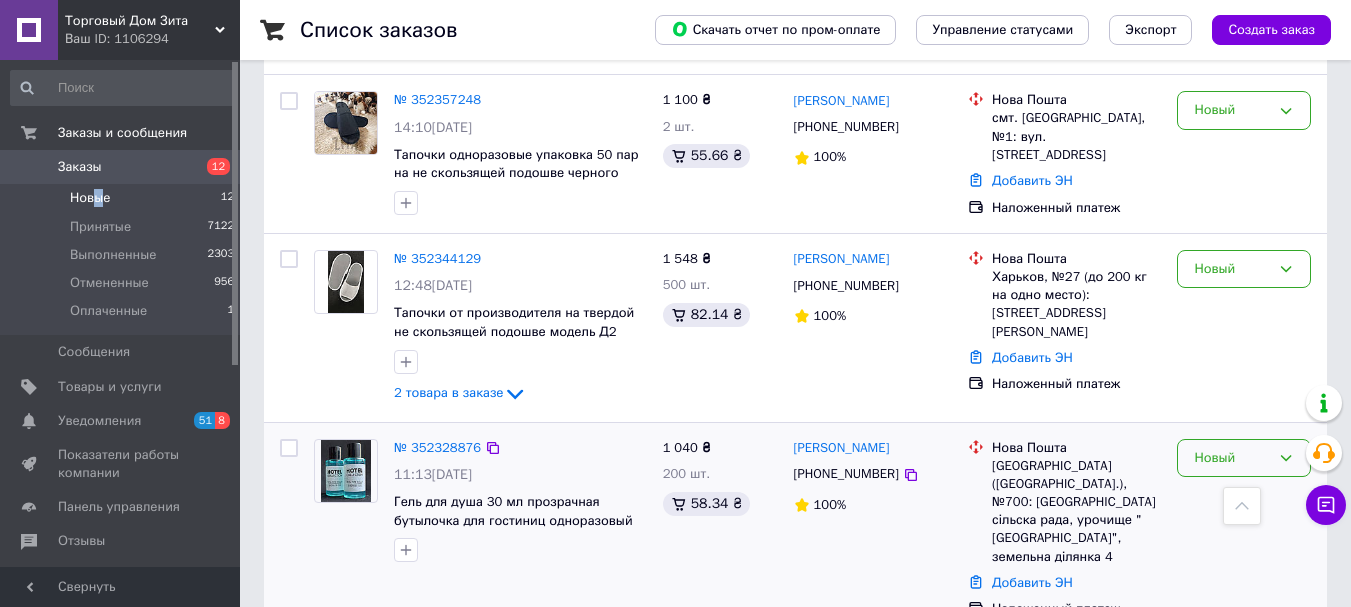 click 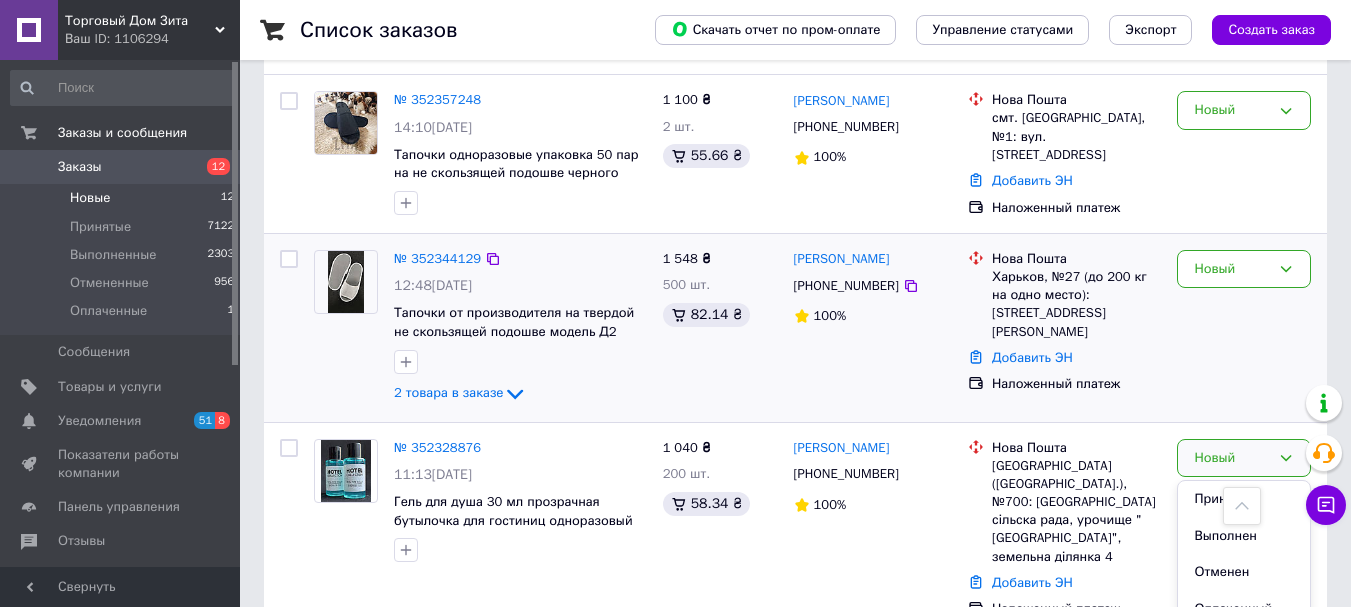 click on "[PERSON_NAME] [PHONE_NUMBER] 100%" at bounding box center (873, 328) 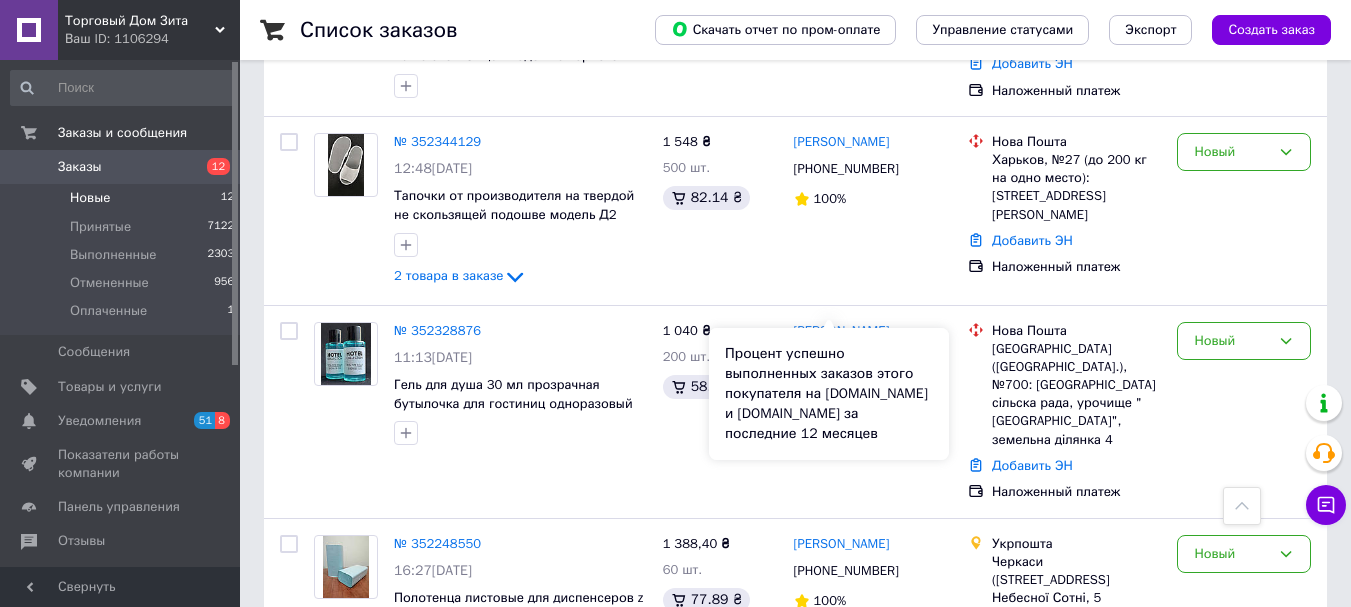 scroll, scrollTop: 1851, scrollLeft: 0, axis: vertical 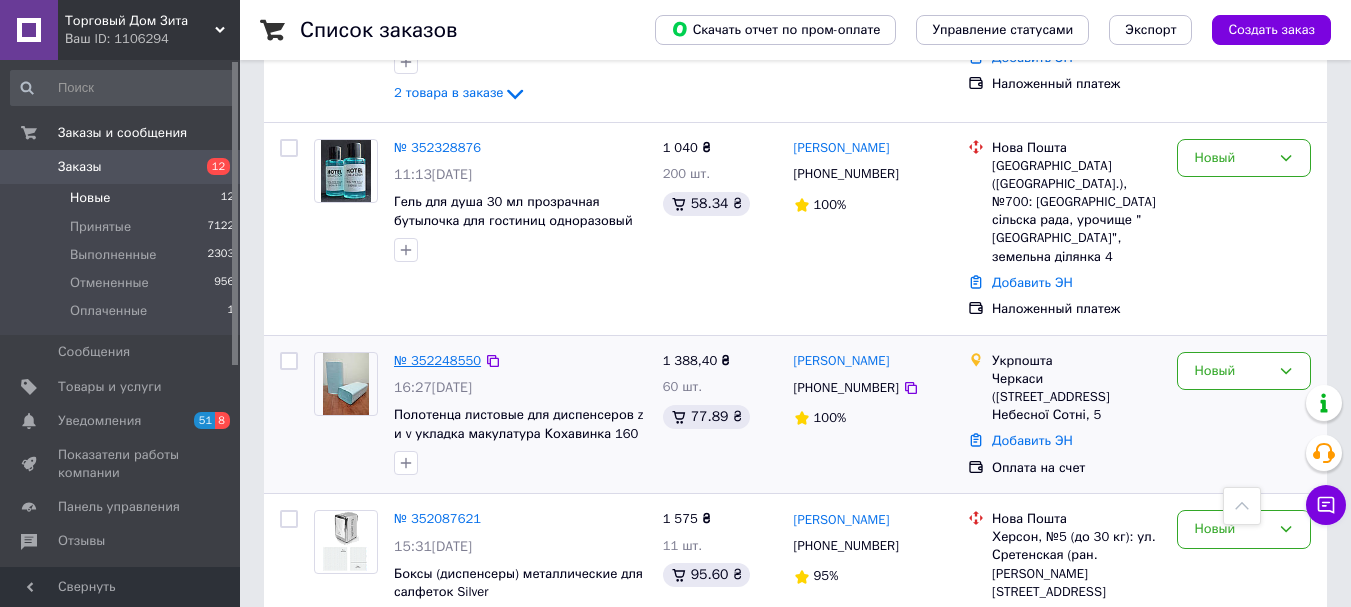 click on "№ 352248550" at bounding box center [437, 360] 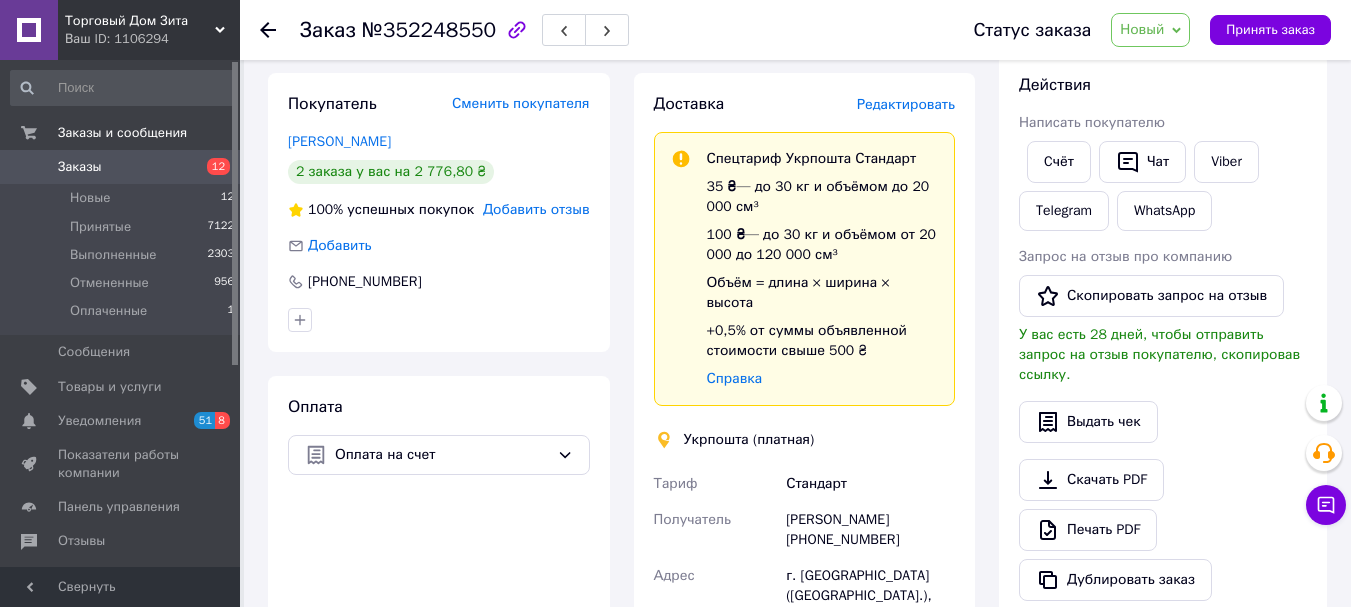 scroll, scrollTop: 400, scrollLeft: 0, axis: vertical 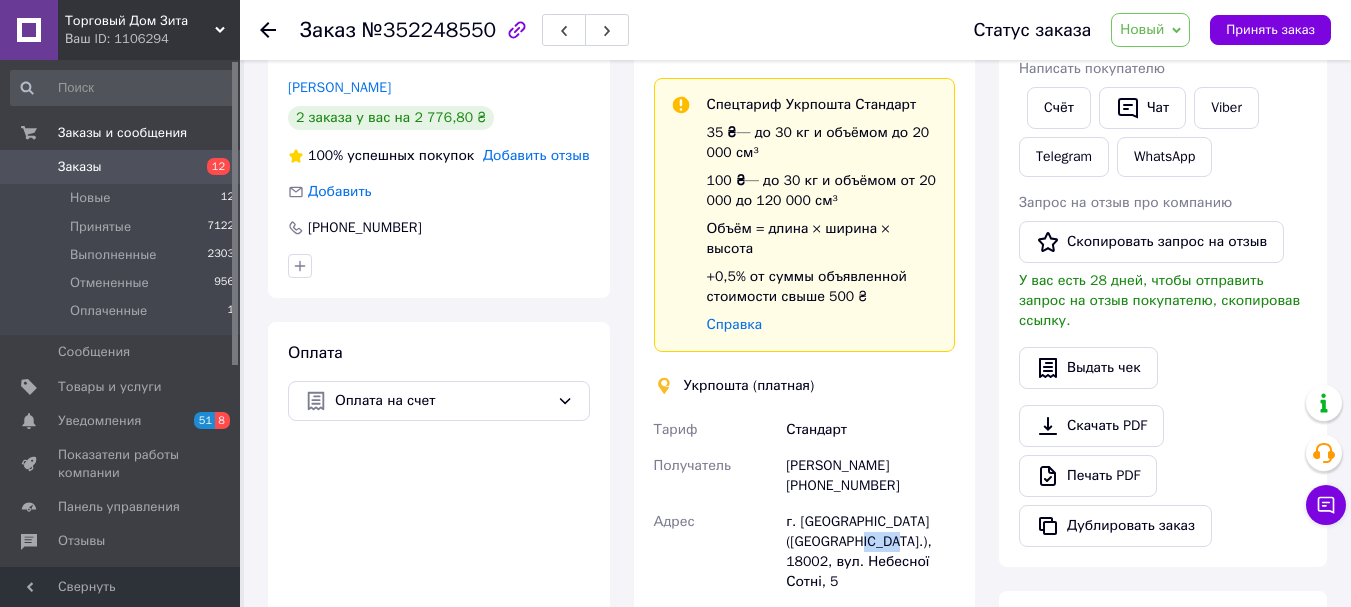 drag, startPoint x: 860, startPoint y: 524, endPoint x: 823, endPoint y: 527, distance: 37.12142 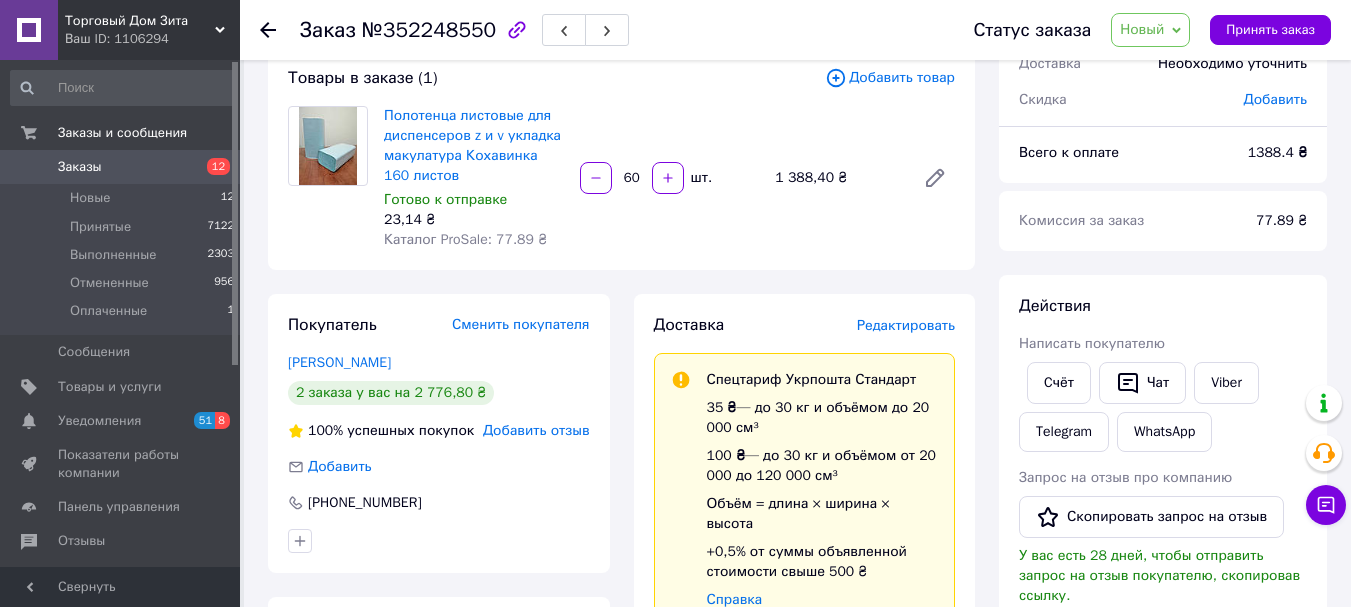 scroll, scrollTop: 100, scrollLeft: 0, axis: vertical 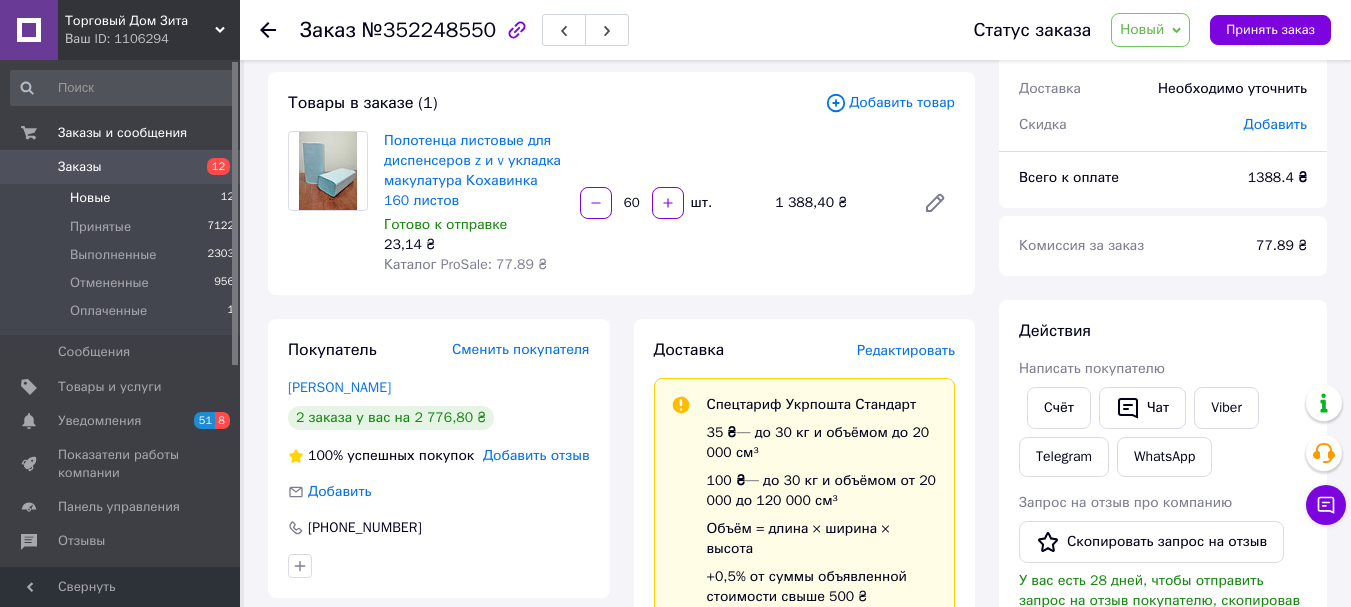 click on "Новые" at bounding box center [90, 198] 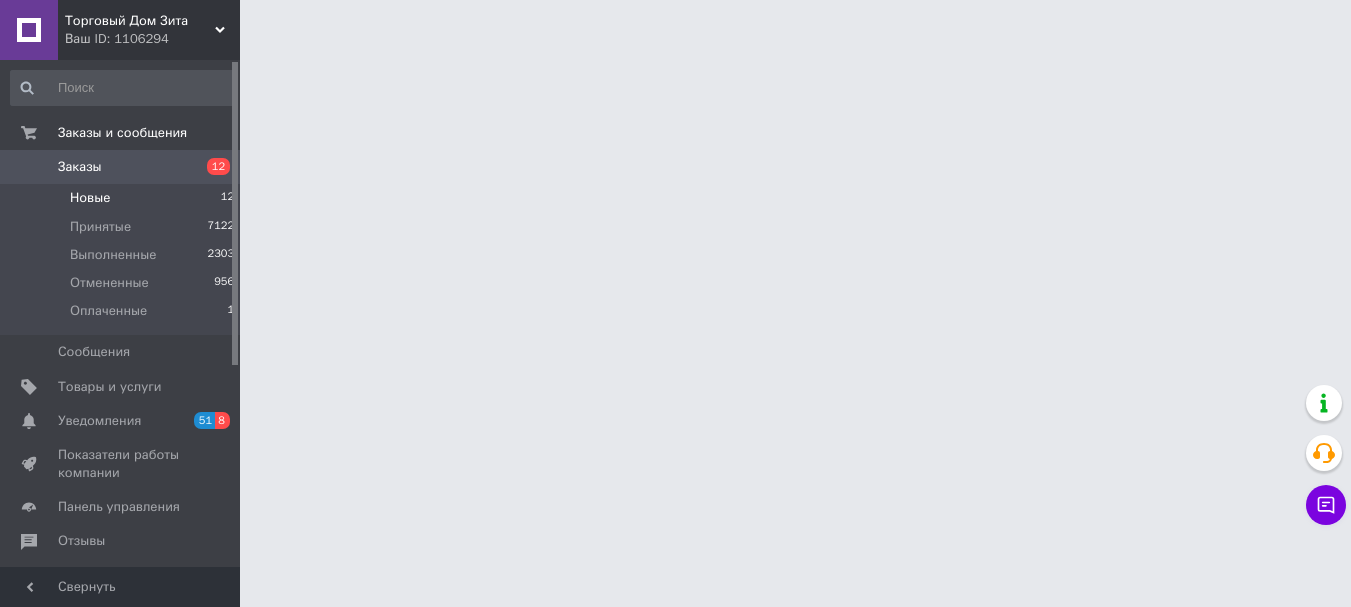 scroll, scrollTop: 0, scrollLeft: 0, axis: both 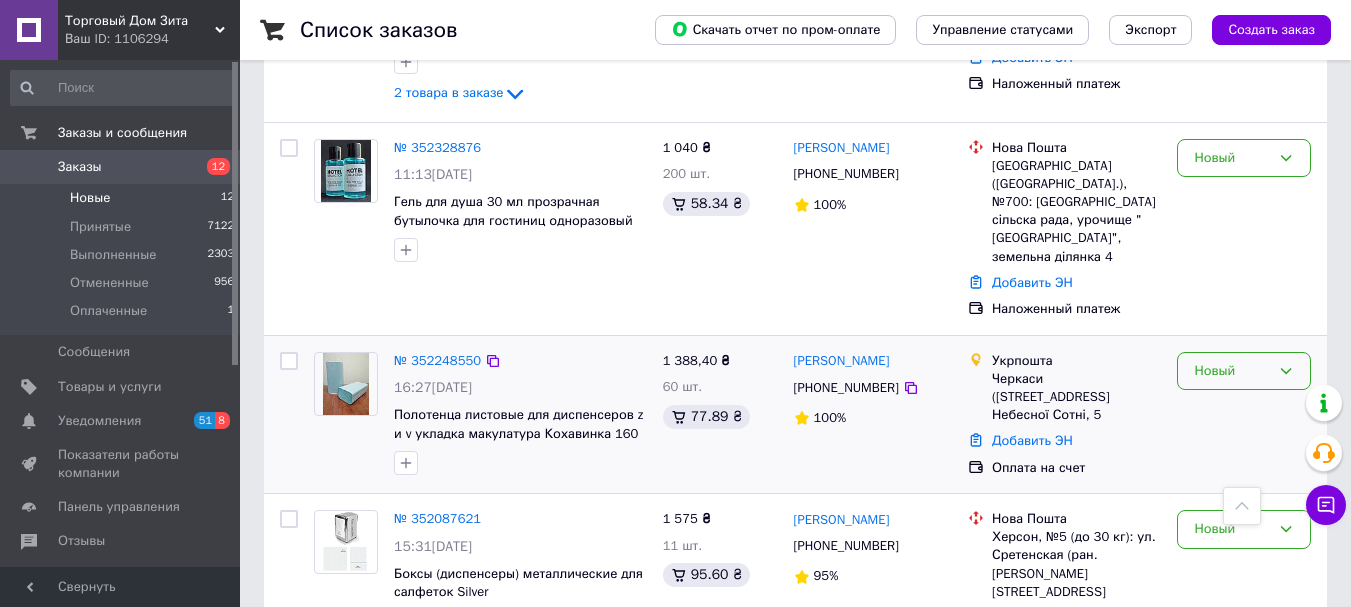 click on "Новый" at bounding box center [1244, 371] 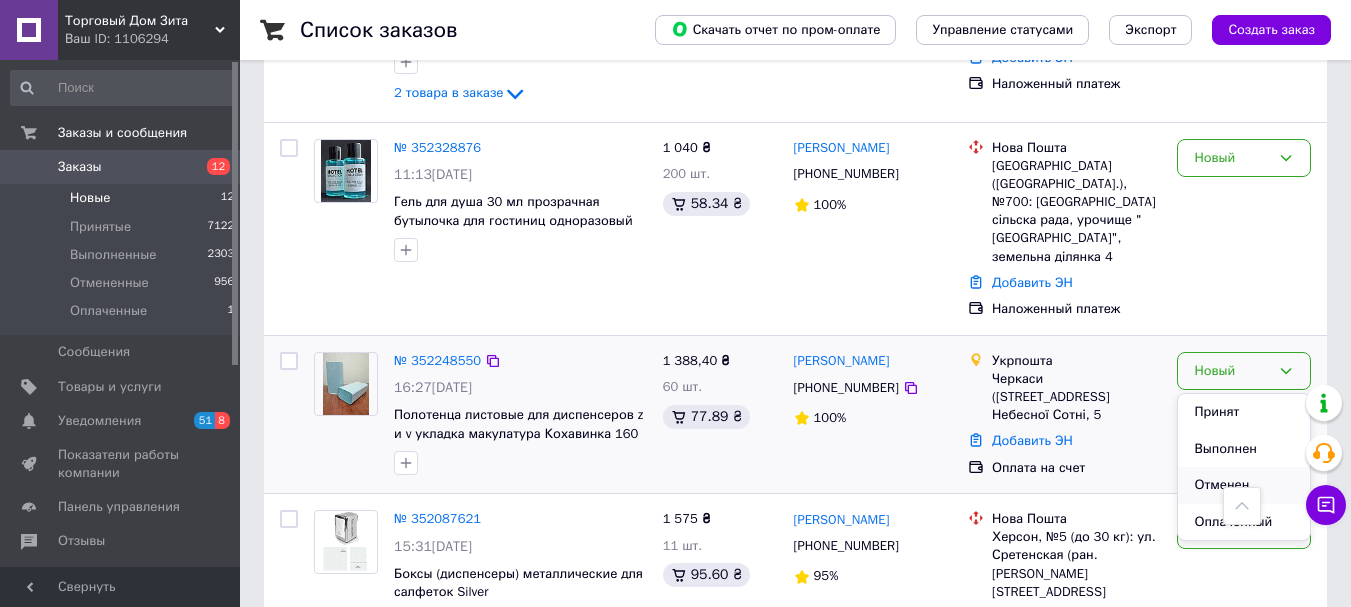 click on "Отменен" at bounding box center [1244, 485] 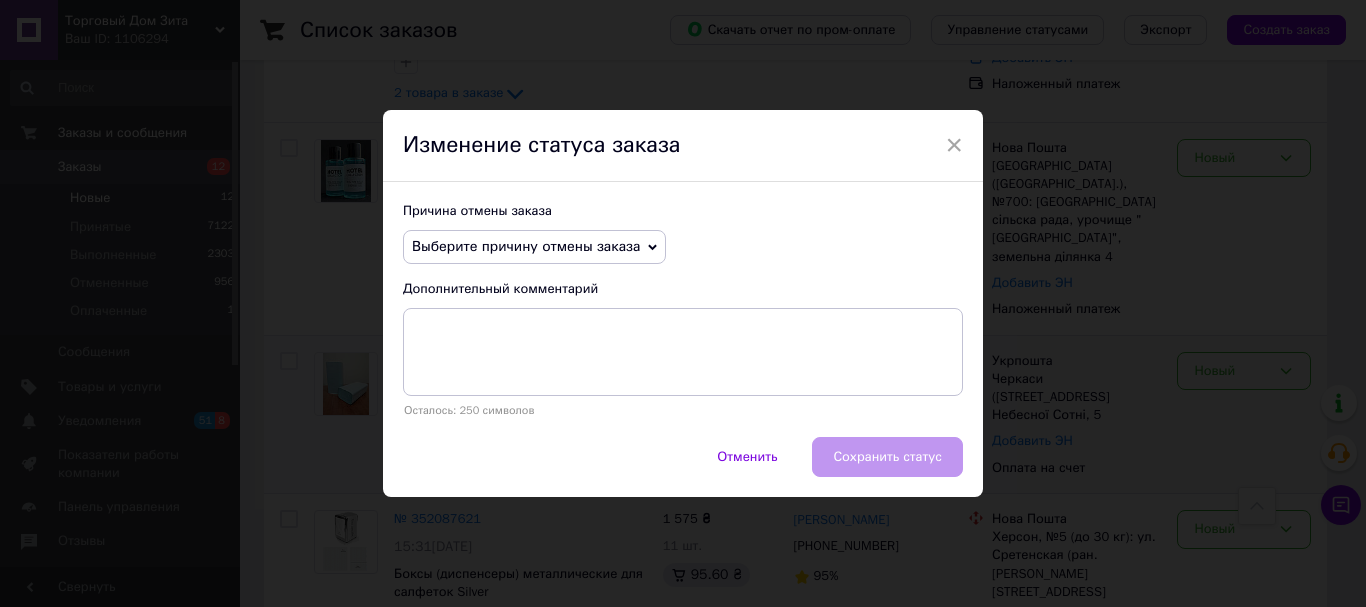 click on "Выберите причину отмены заказа" at bounding box center (534, 247) 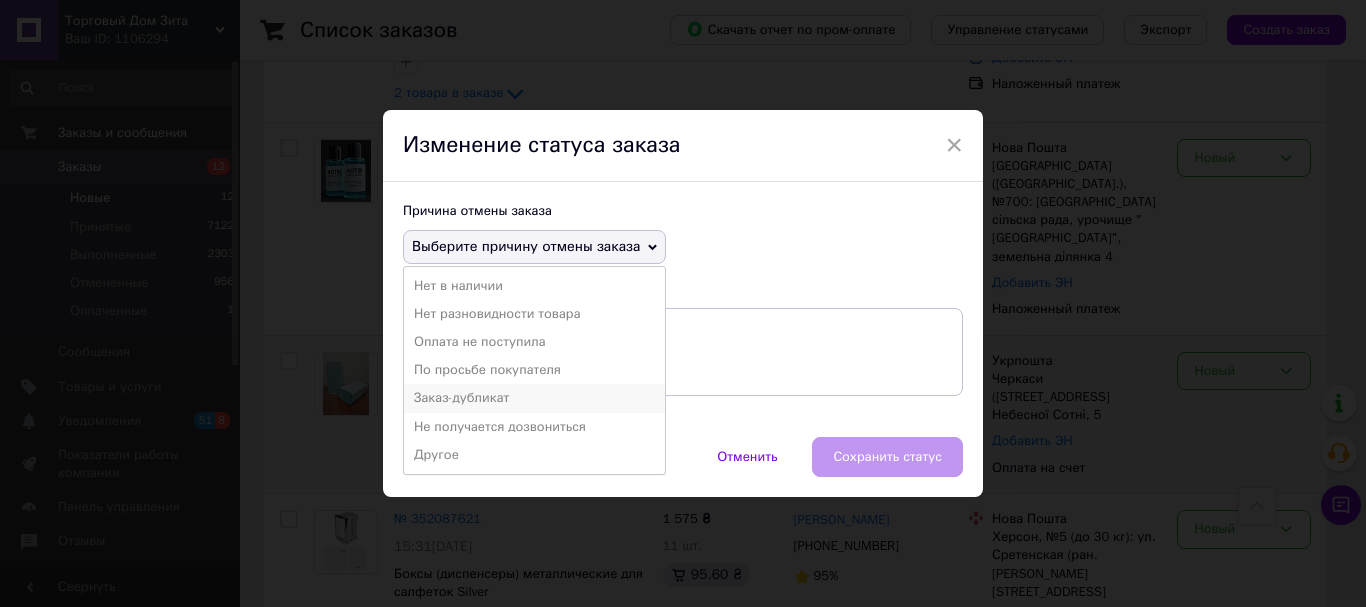 click on "Заказ-дубликат" at bounding box center (534, 398) 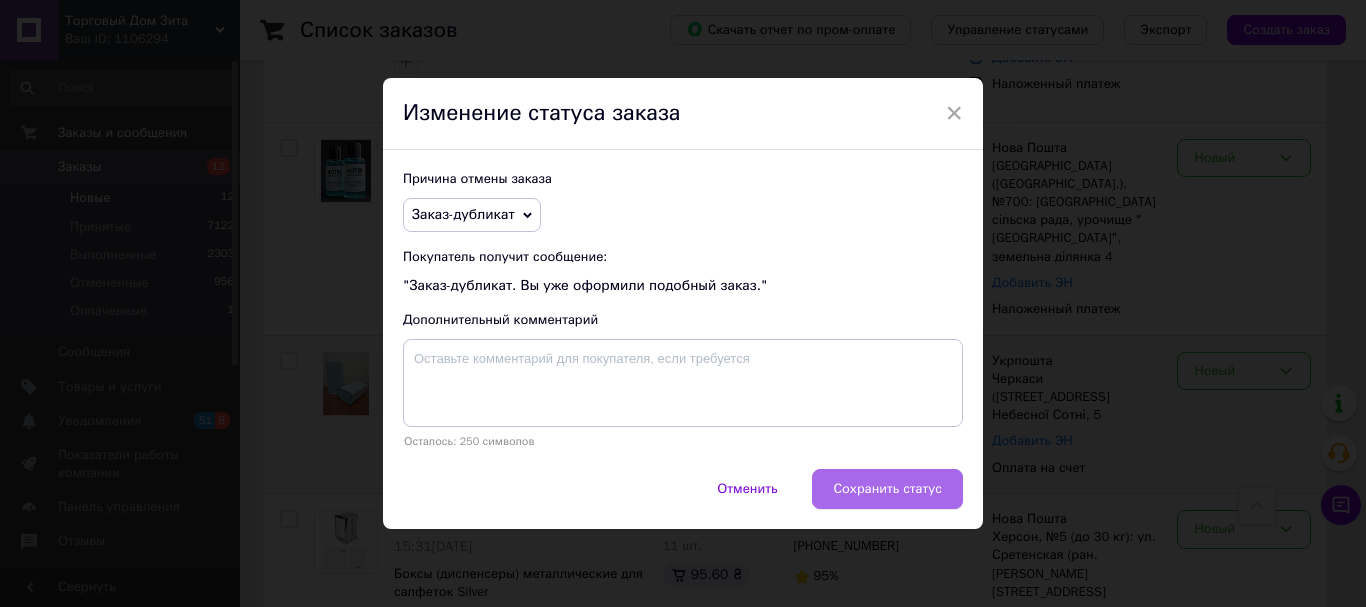 click on "Сохранить статус" at bounding box center [887, 489] 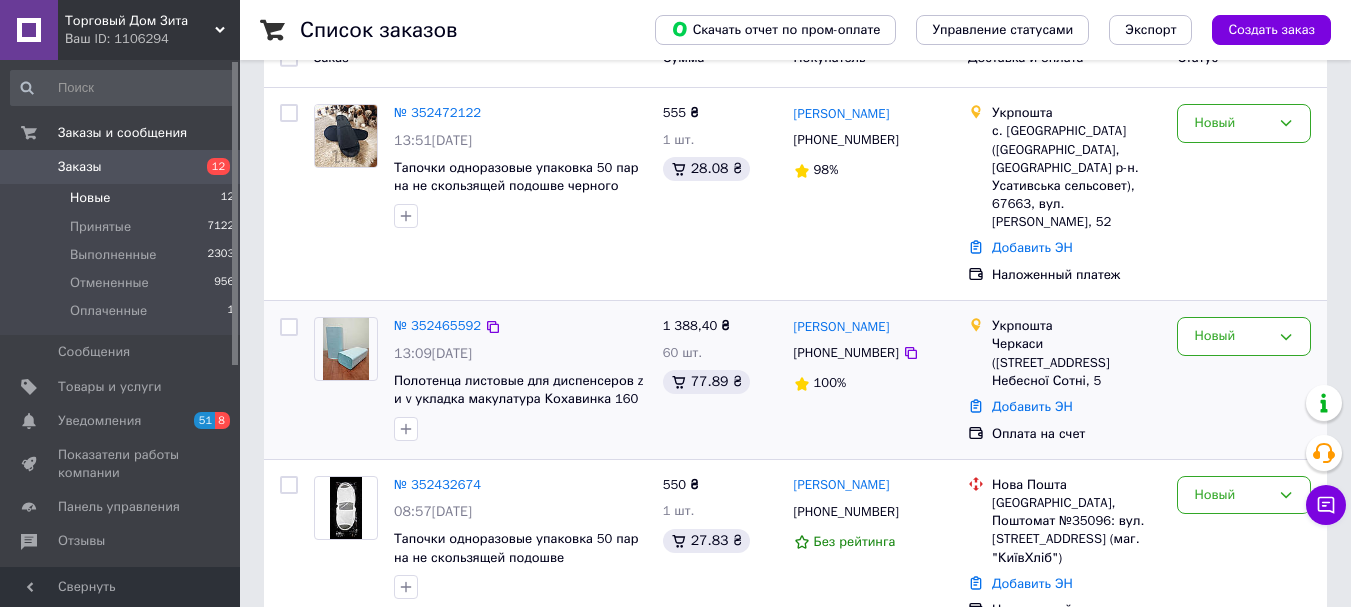 scroll, scrollTop: 200, scrollLeft: 0, axis: vertical 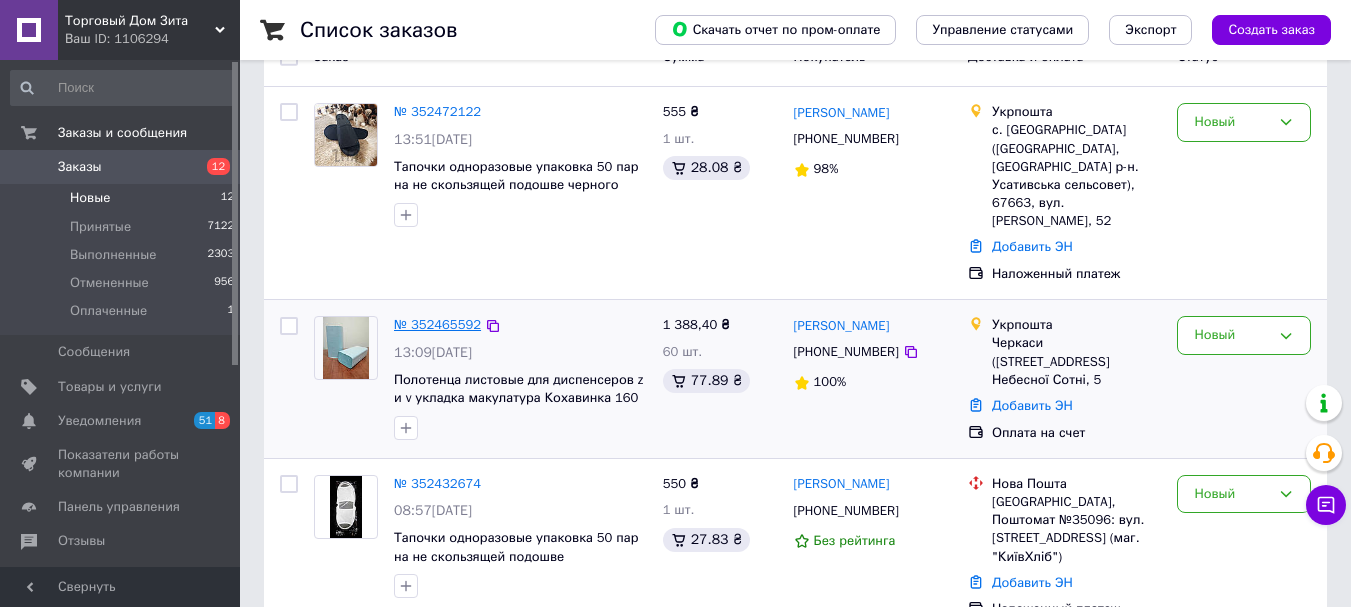 click on "№ 352465592" at bounding box center (437, 324) 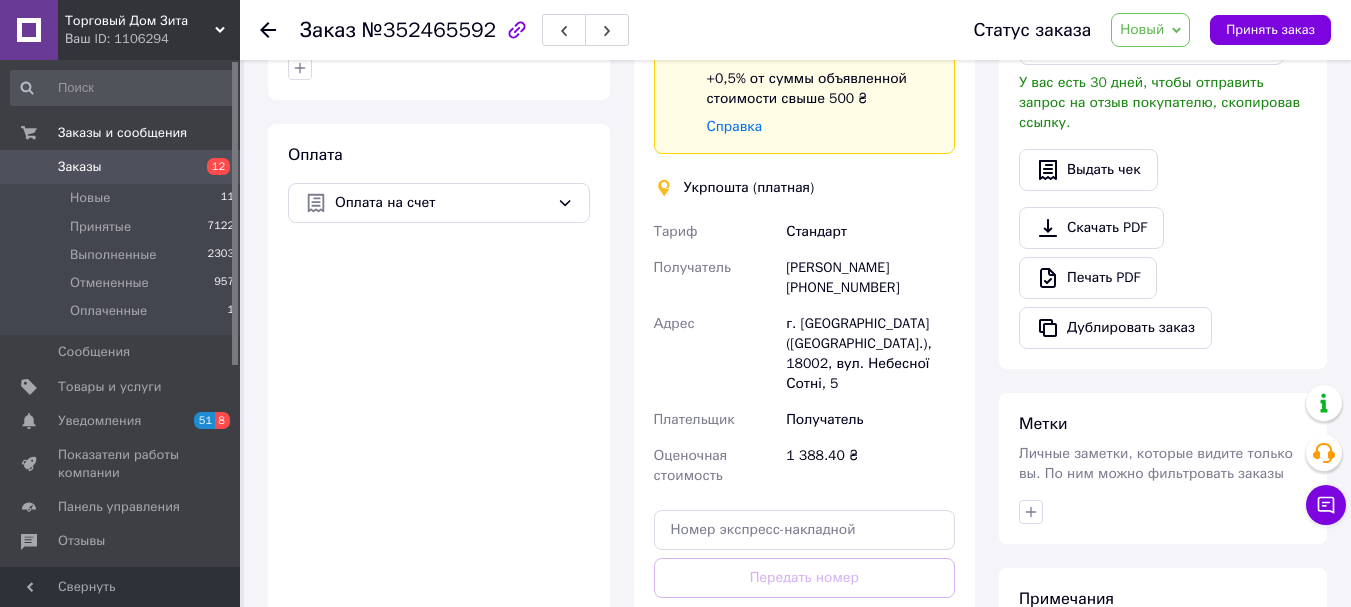 scroll, scrollTop: 600, scrollLeft: 0, axis: vertical 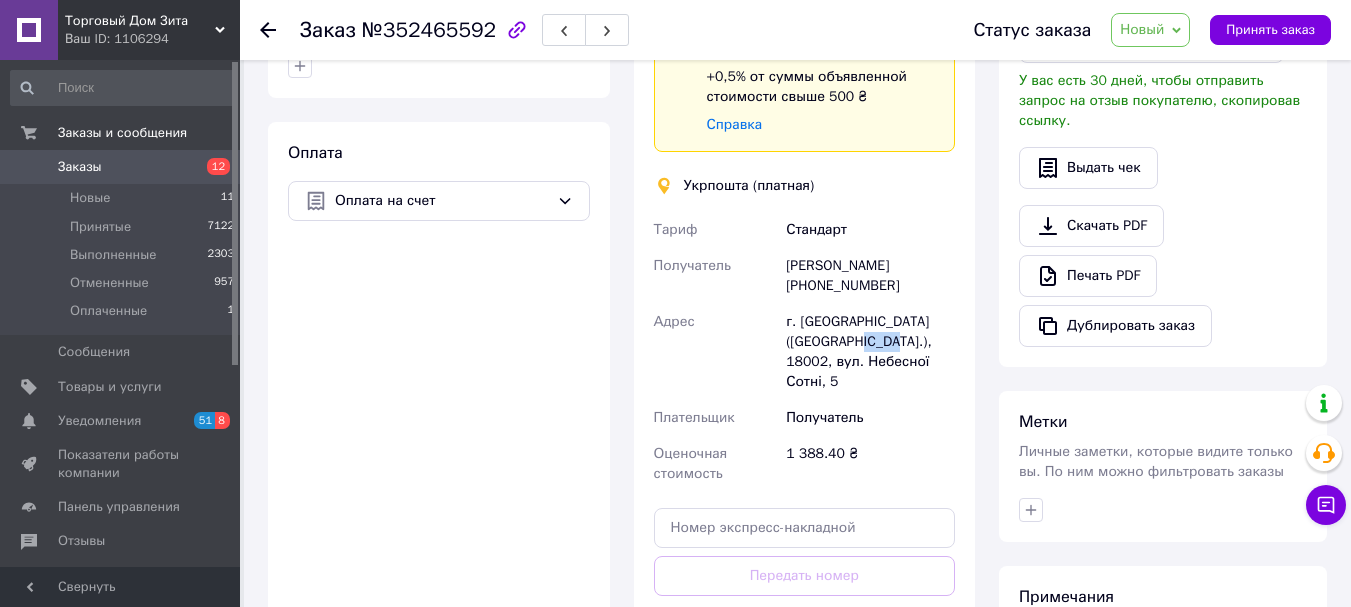 drag, startPoint x: 860, startPoint y: 320, endPoint x: 827, endPoint y: 323, distance: 33.13608 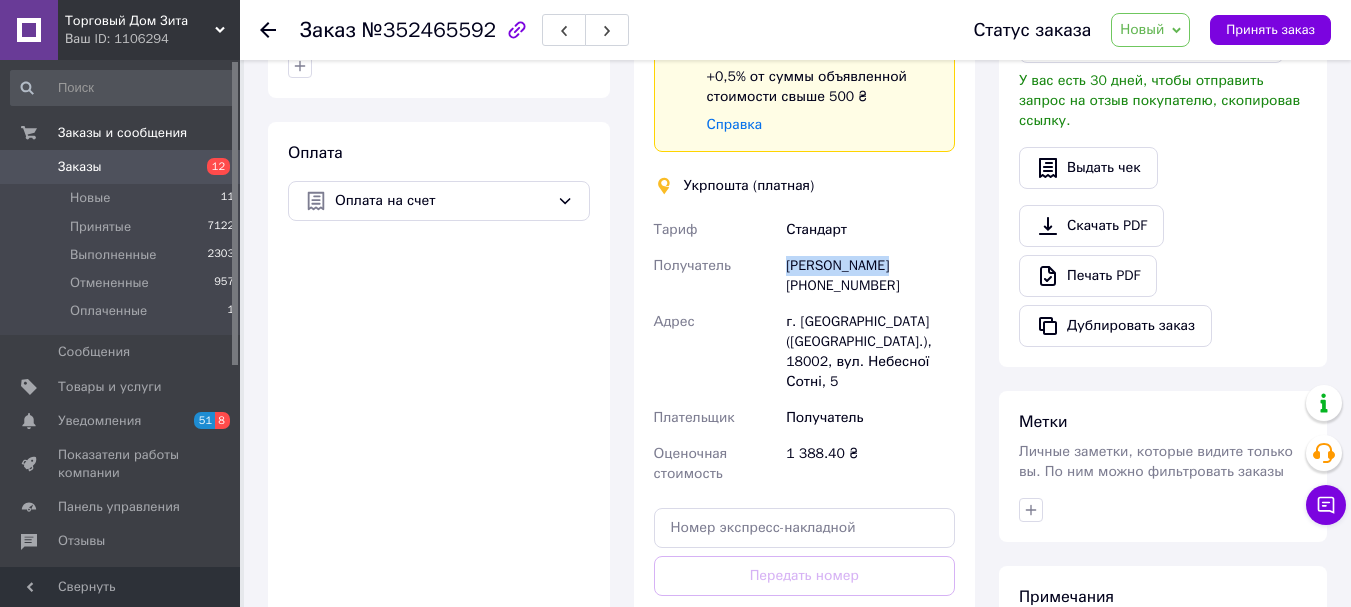 drag, startPoint x: 878, startPoint y: 243, endPoint x: 788, endPoint y: 233, distance: 90.55385 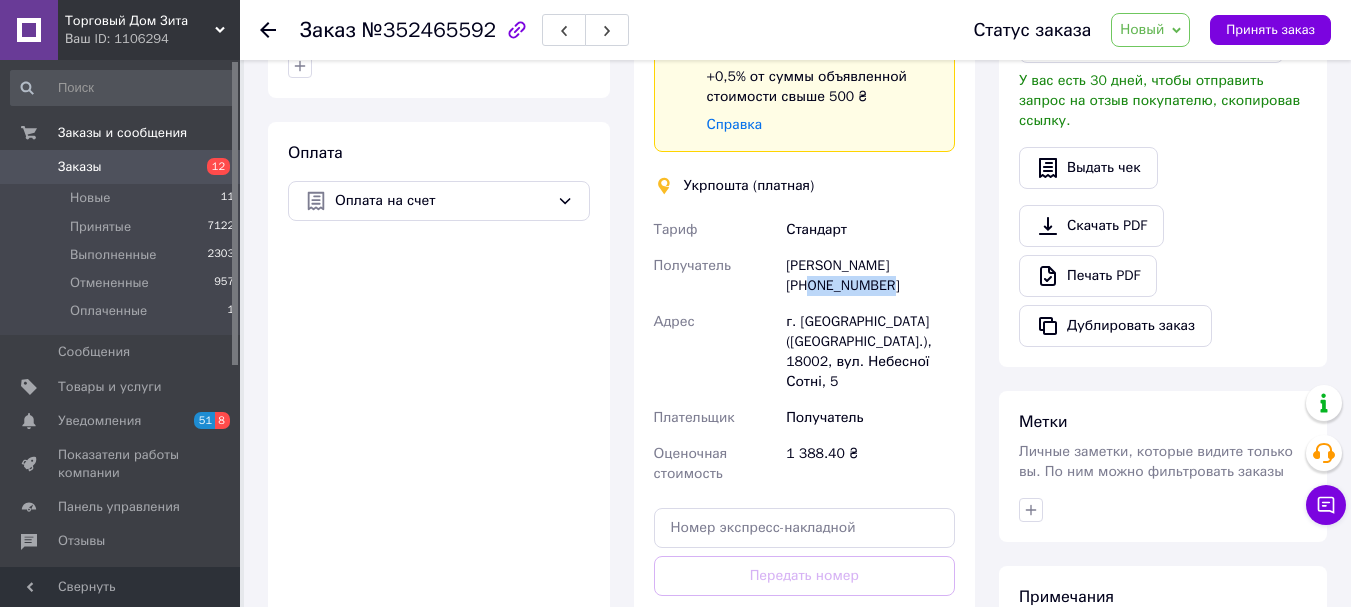 drag, startPoint x: 888, startPoint y: 263, endPoint x: 808, endPoint y: 272, distance: 80.50466 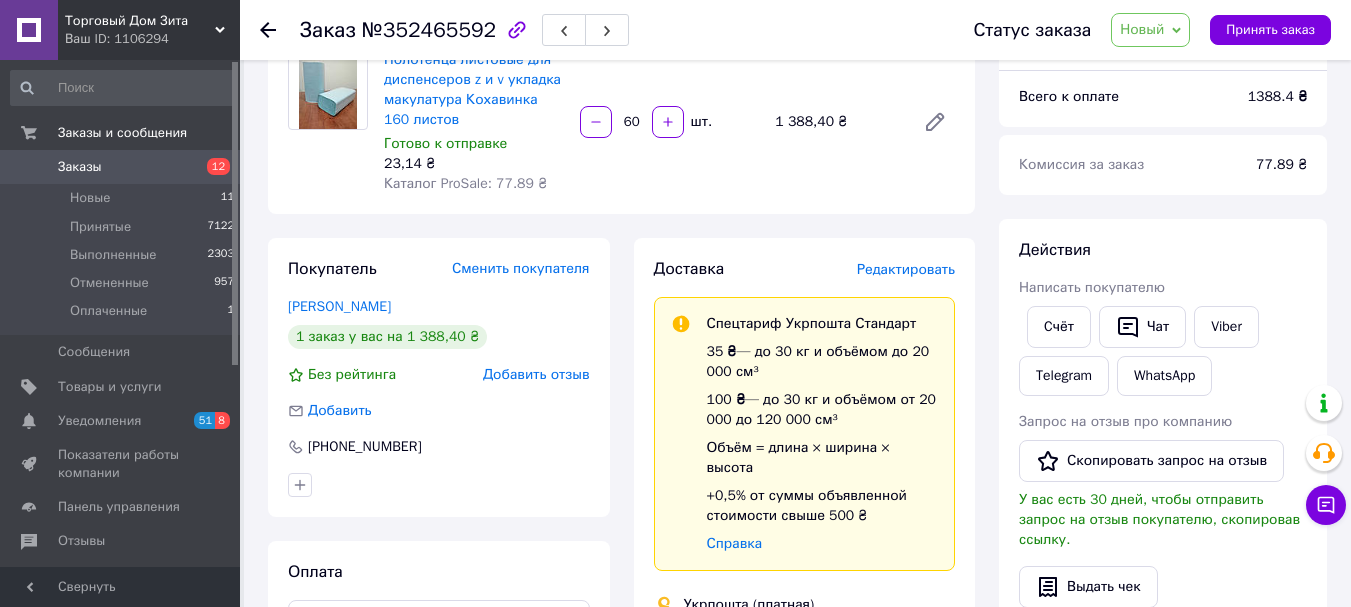 scroll, scrollTop: 0, scrollLeft: 0, axis: both 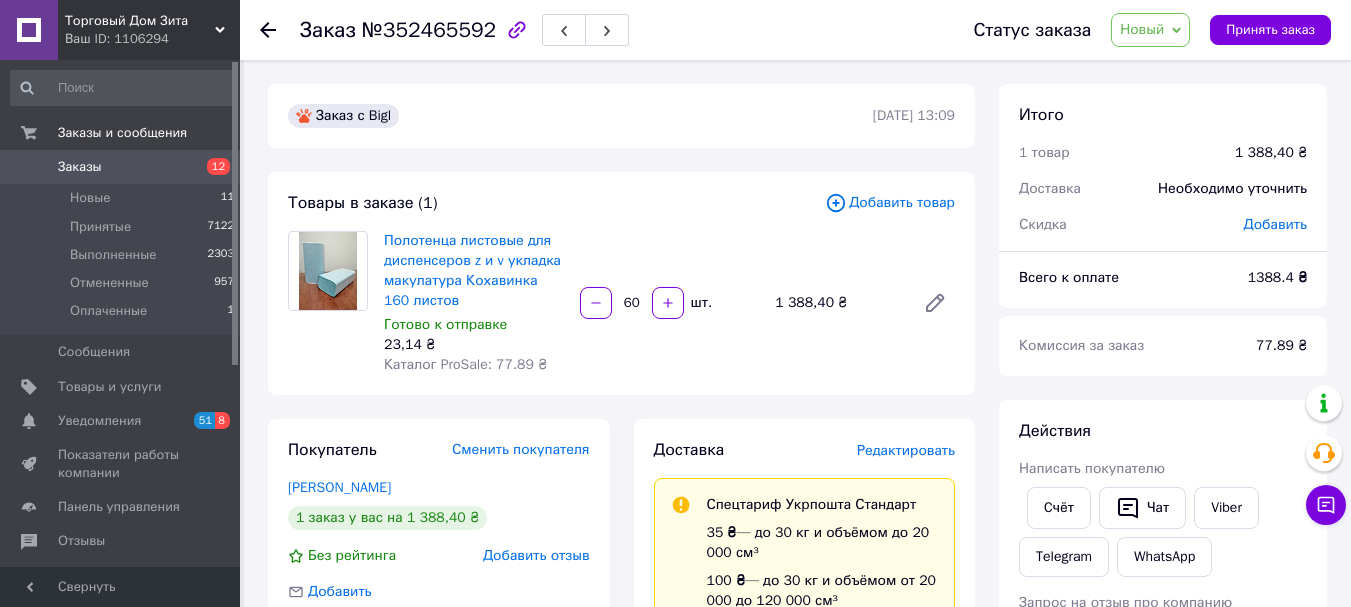 drag, startPoint x: 642, startPoint y: 305, endPoint x: 627, endPoint y: 305, distance: 15 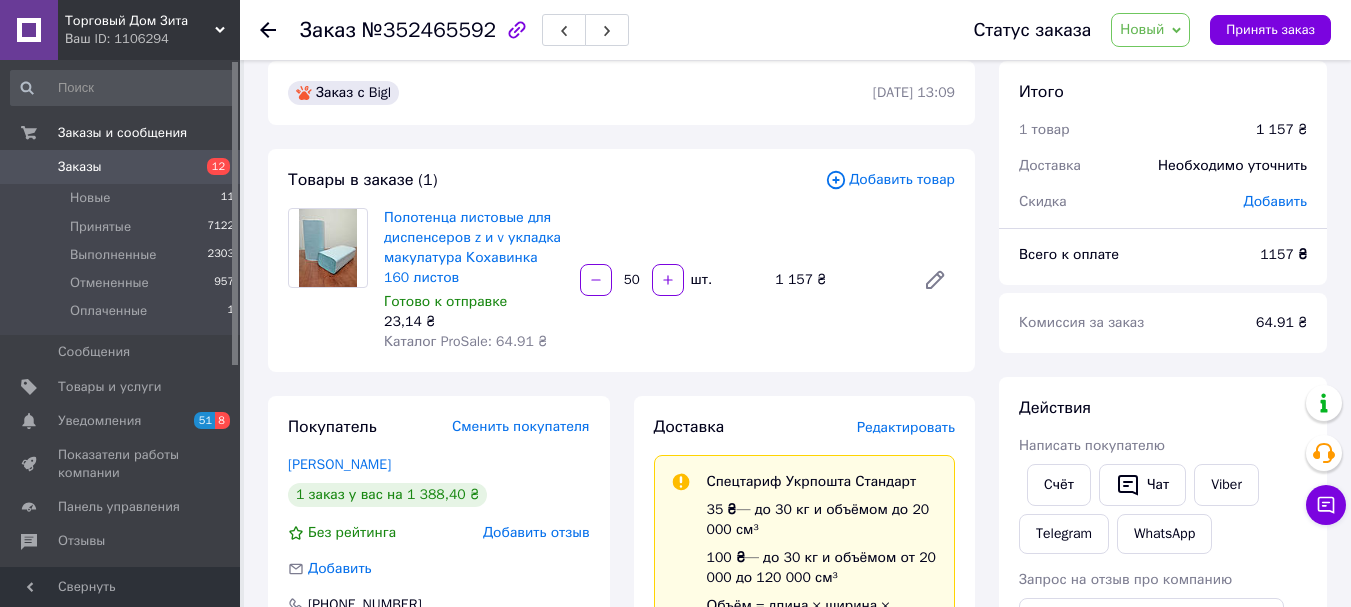 scroll, scrollTop: 0, scrollLeft: 0, axis: both 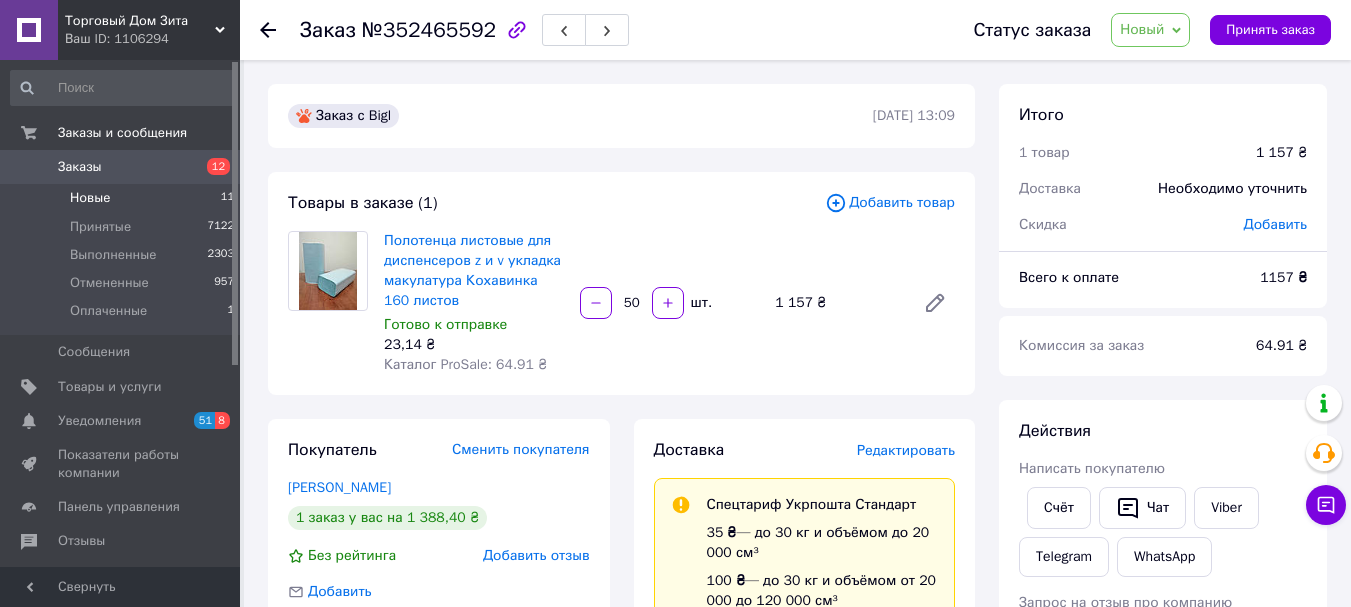 type on "50" 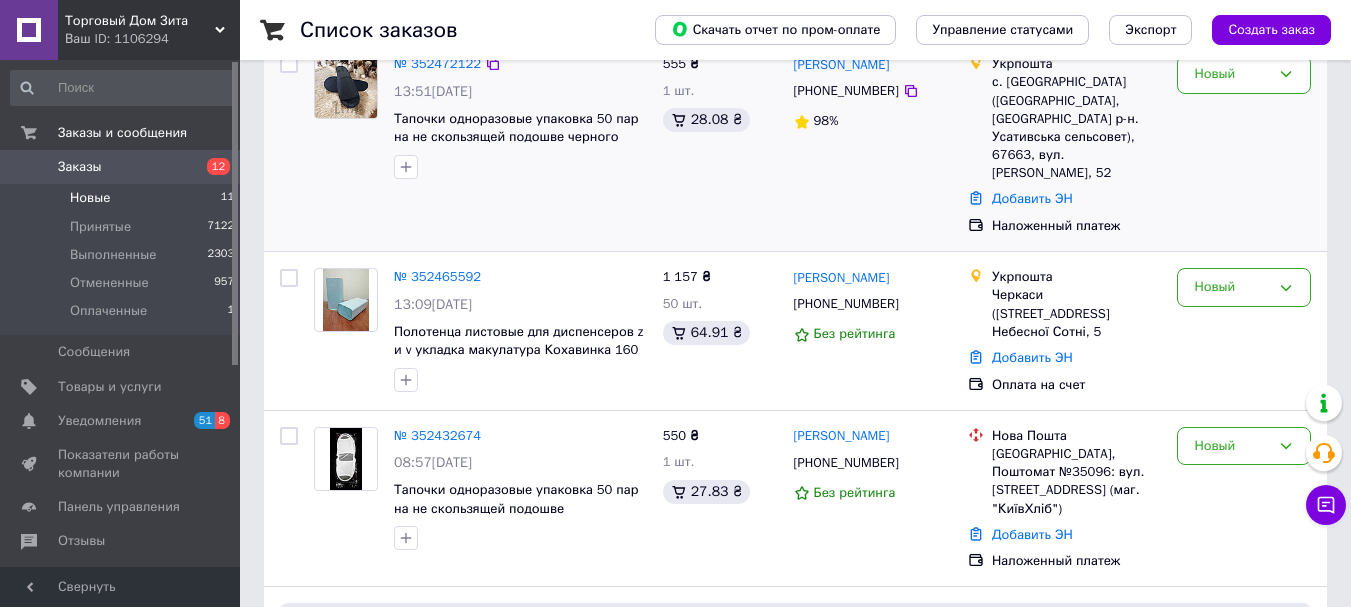 scroll, scrollTop: 0, scrollLeft: 0, axis: both 